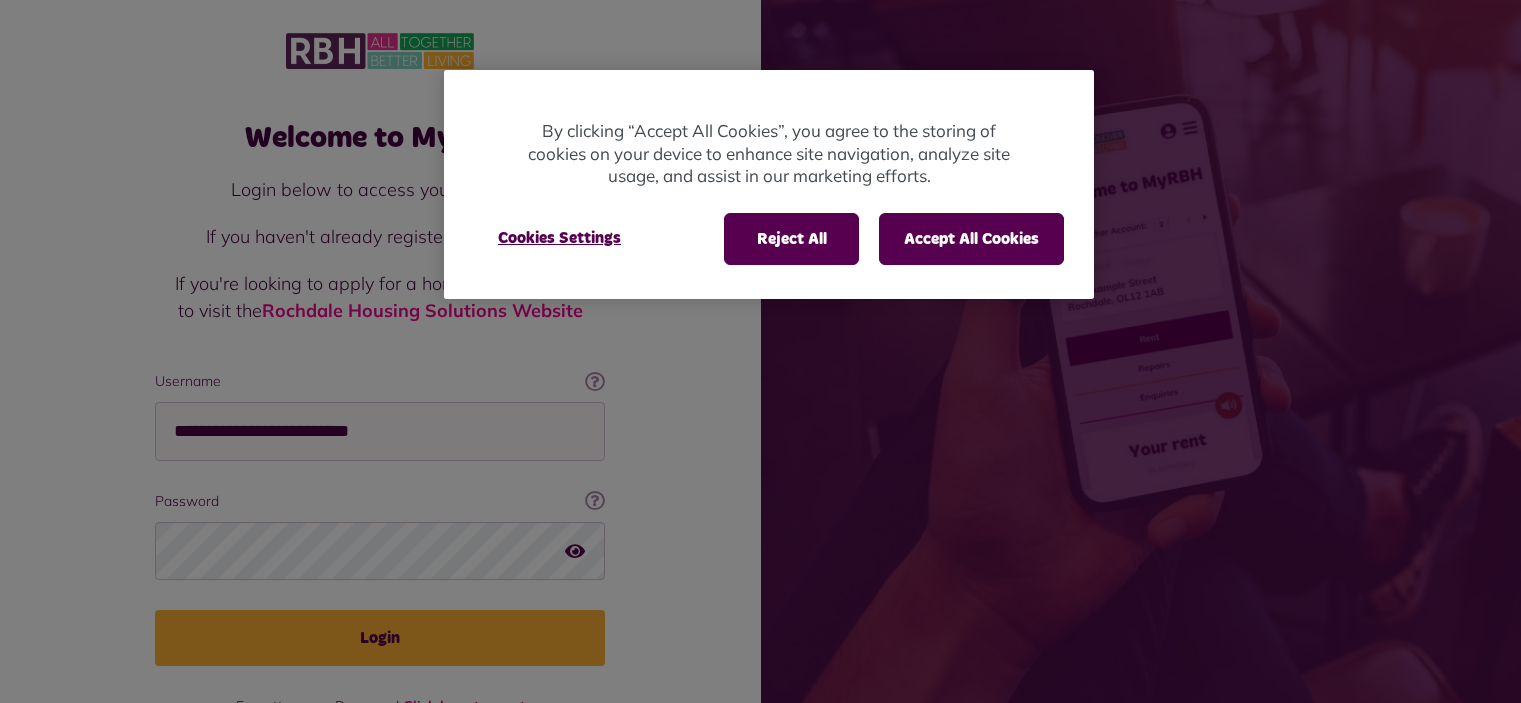 click at bounding box center (760, 351) 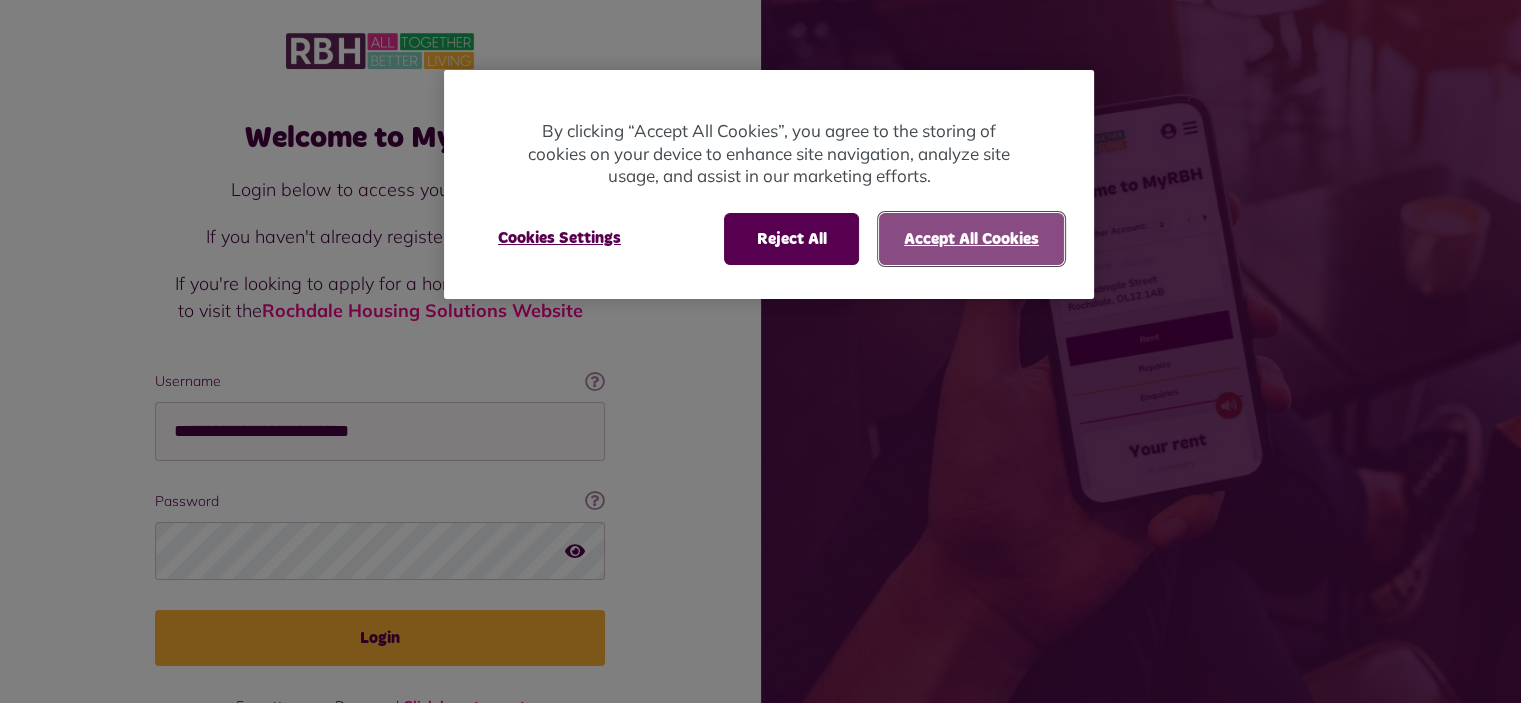 click on "Accept All Cookies" at bounding box center [971, 239] 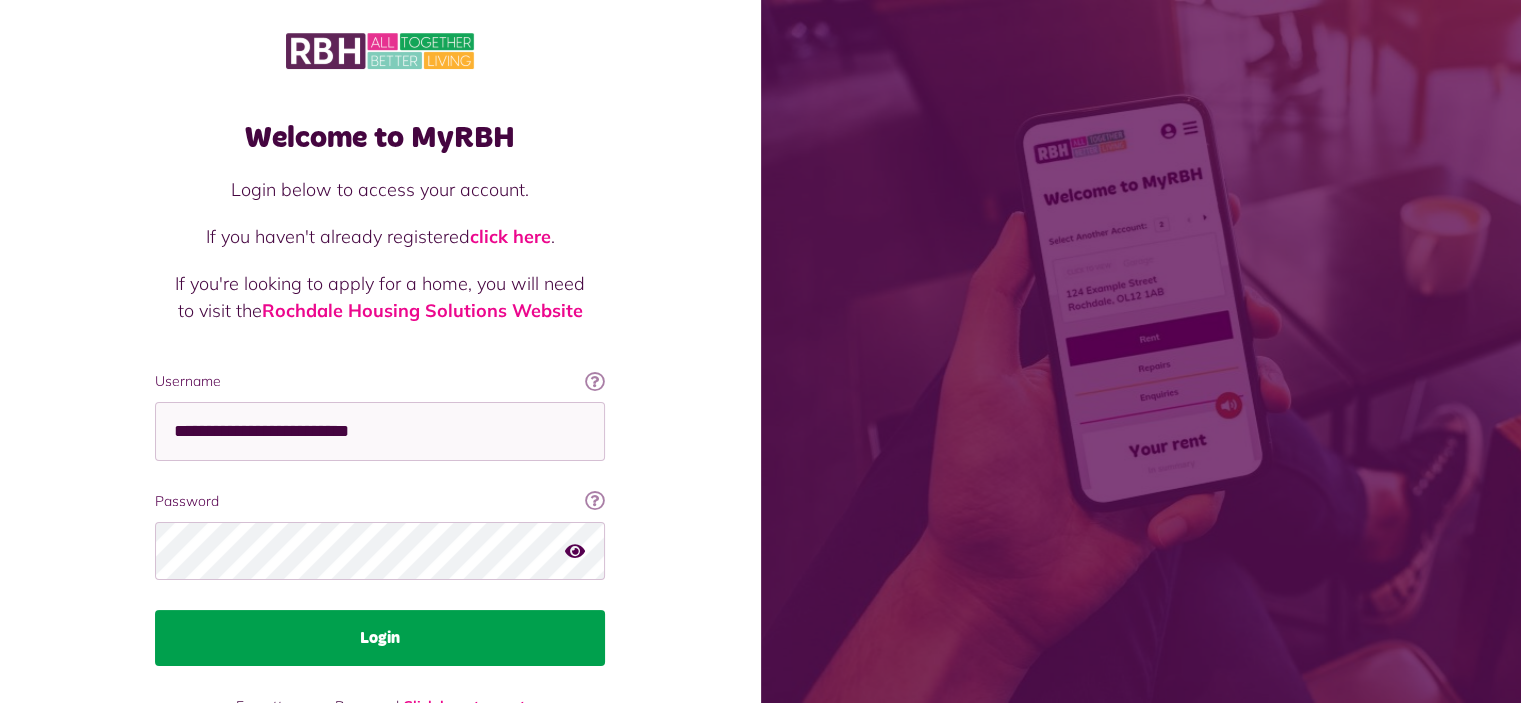 click on "Login" at bounding box center (380, 638) 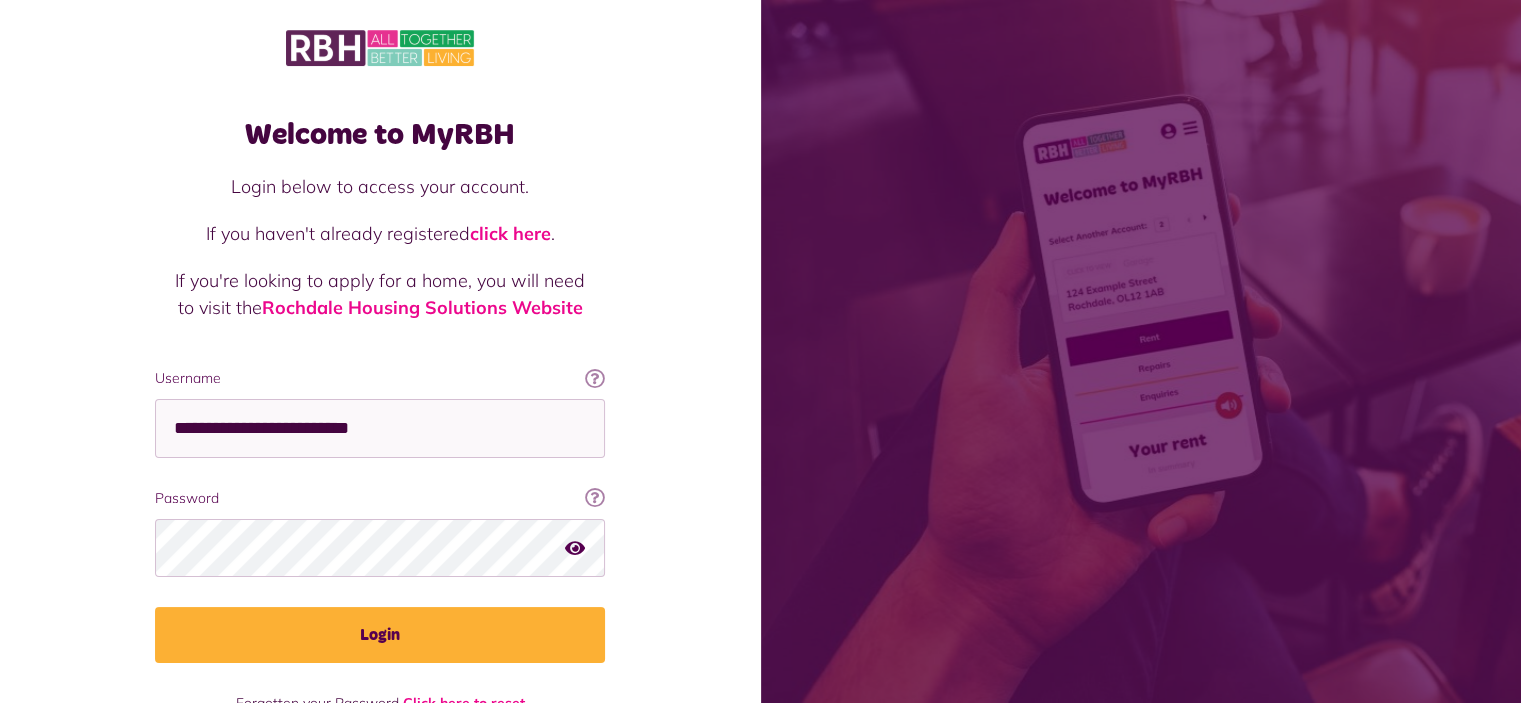 scroll, scrollTop: 64, scrollLeft: 0, axis: vertical 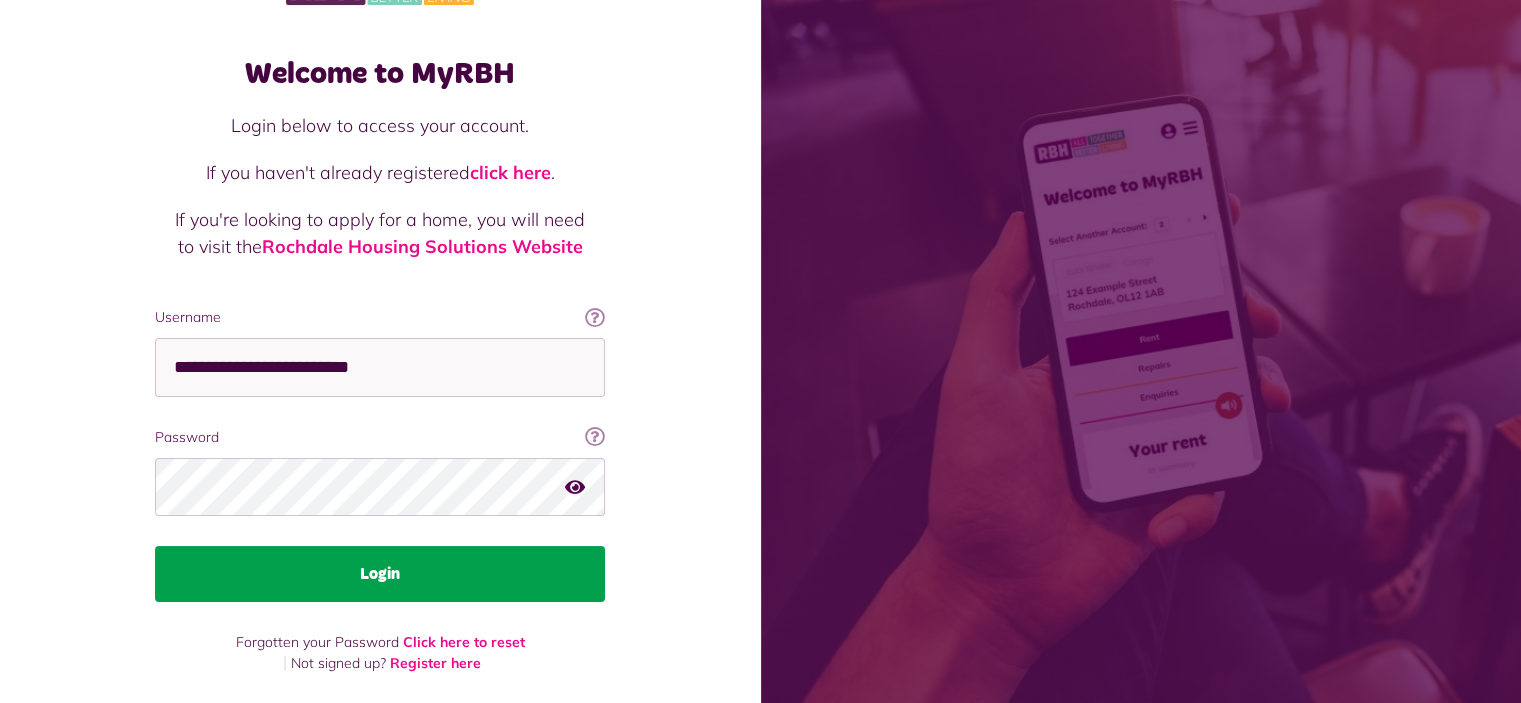 click on "Login" at bounding box center (380, 574) 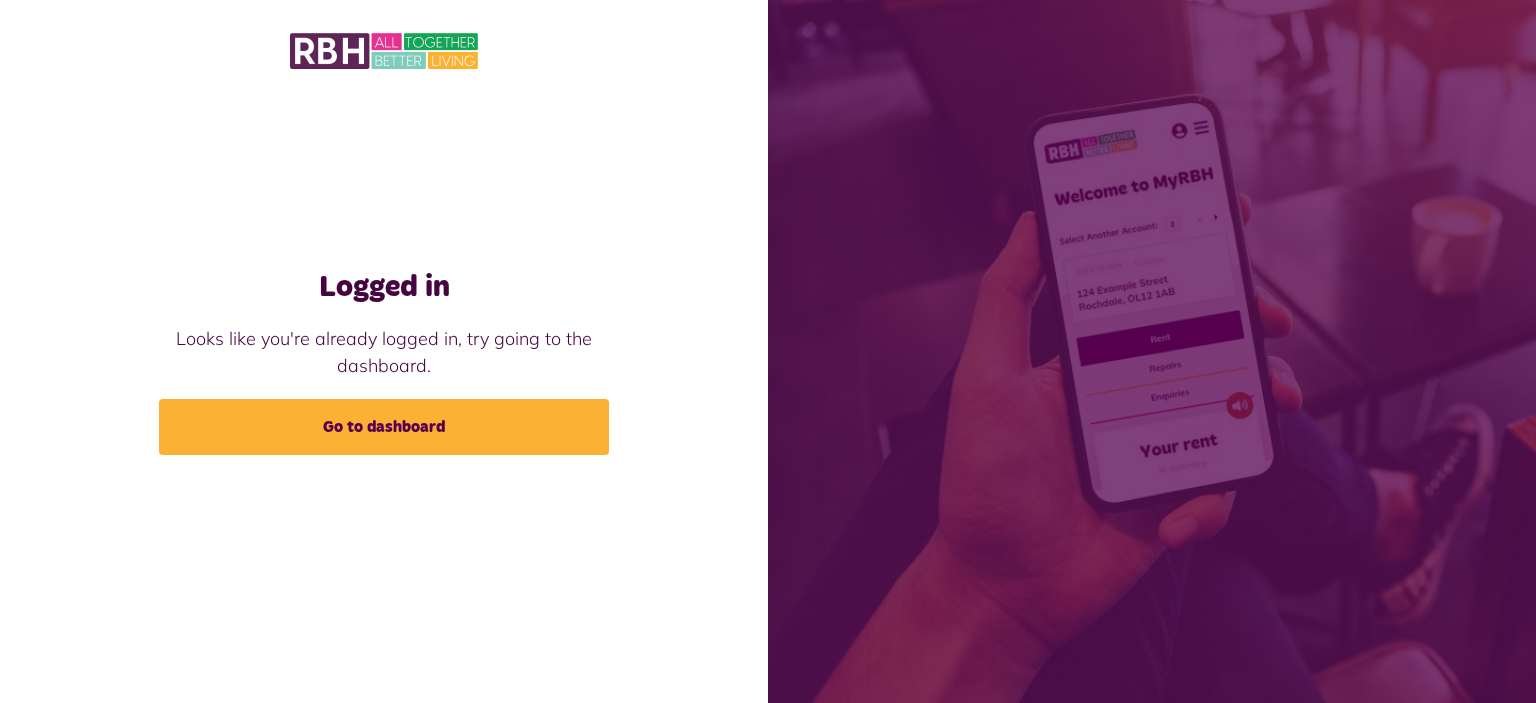 scroll, scrollTop: 0, scrollLeft: 0, axis: both 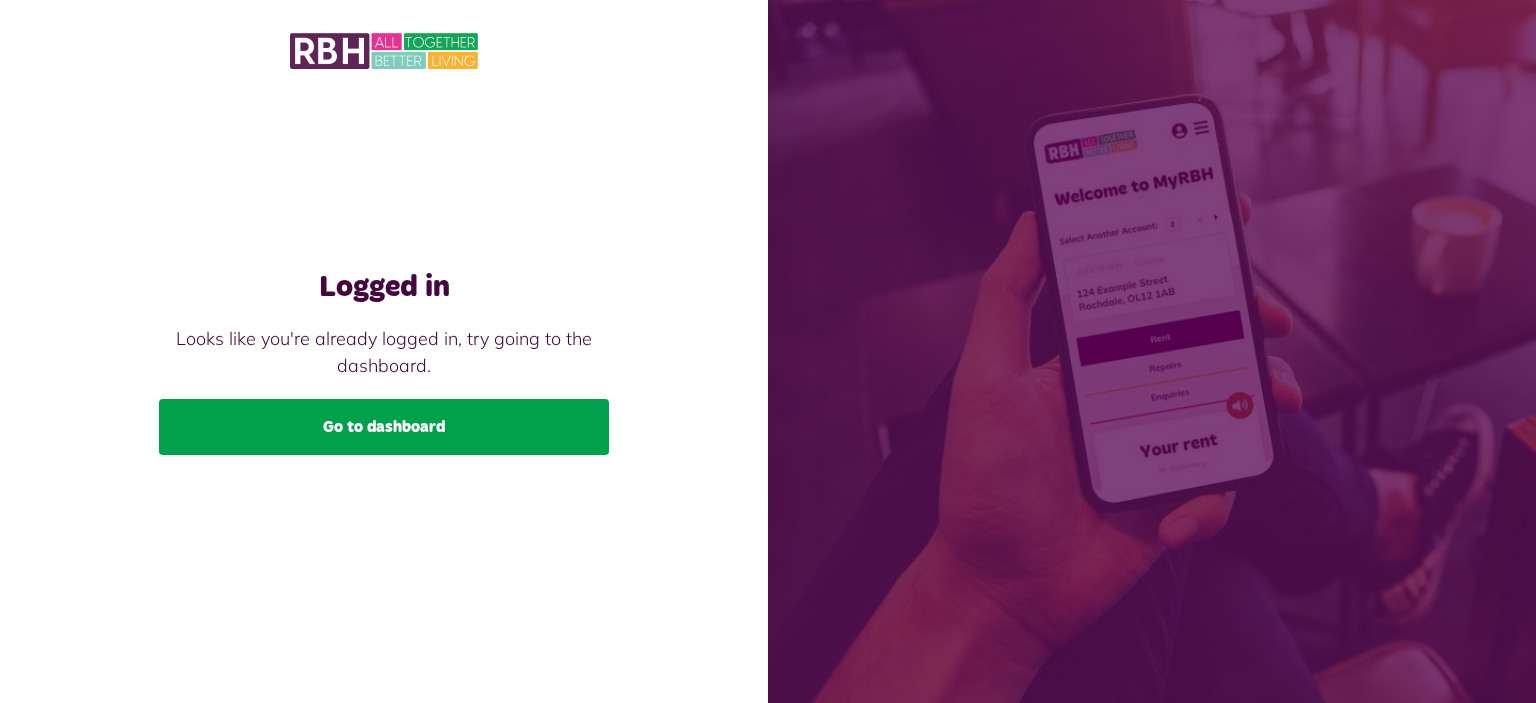 click on "Go to dashboard" at bounding box center (384, 427) 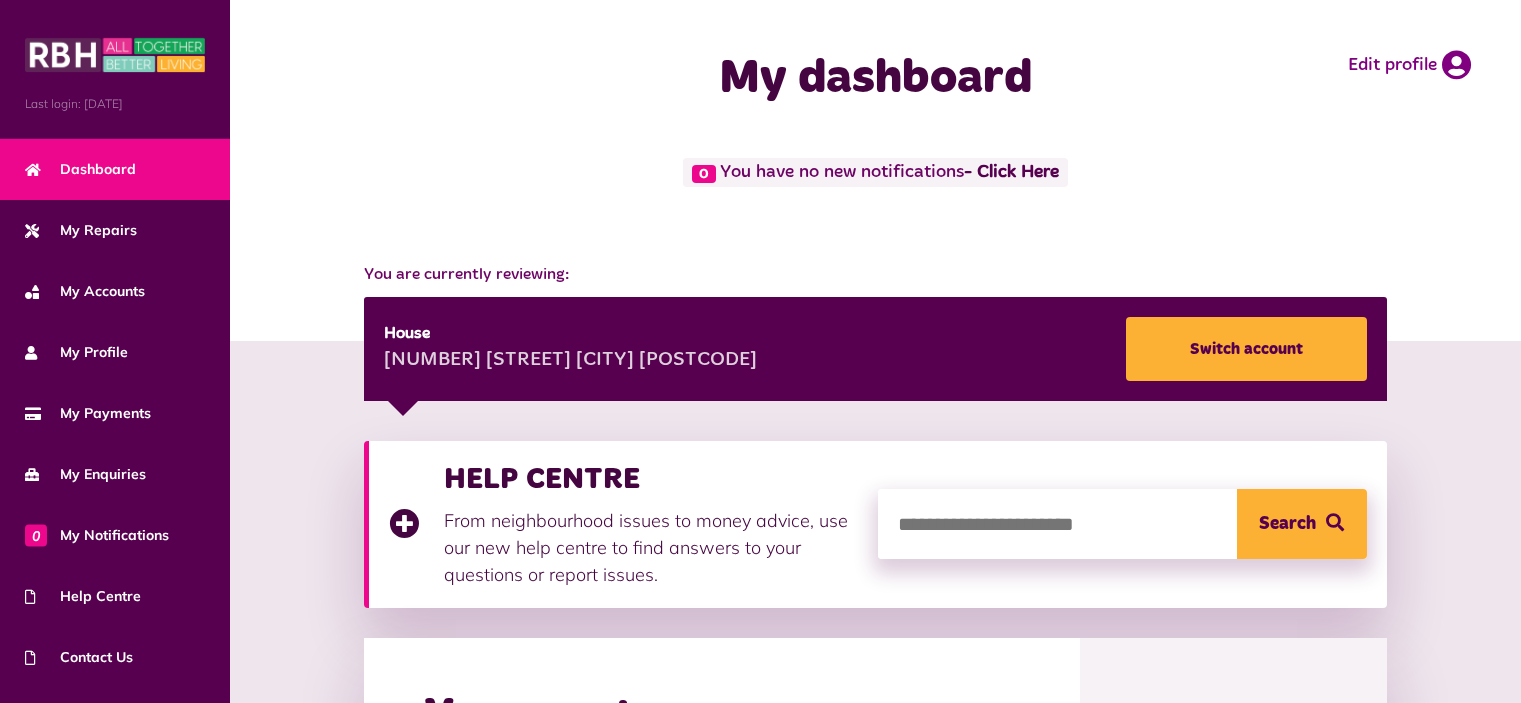 scroll, scrollTop: 0, scrollLeft: 0, axis: both 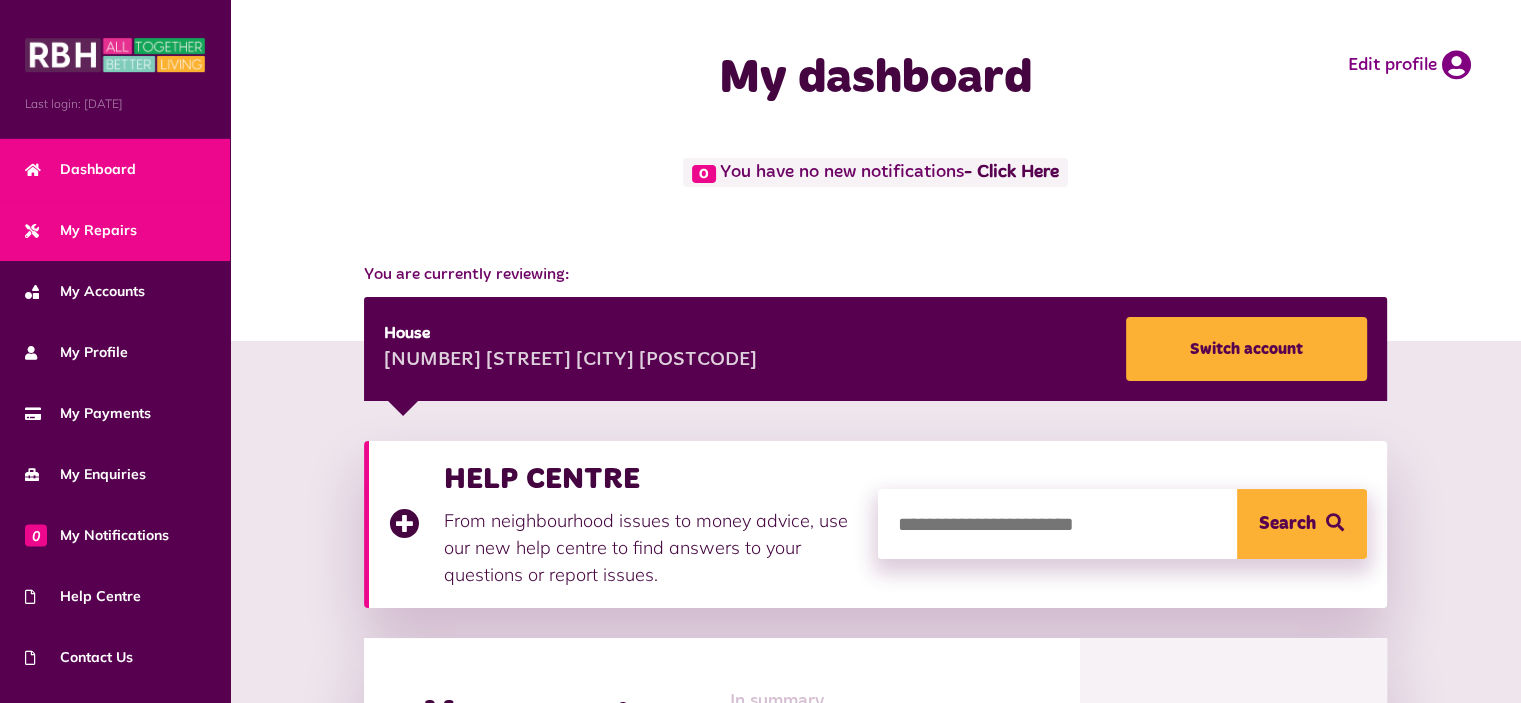 click on "My Repairs" at bounding box center [81, 230] 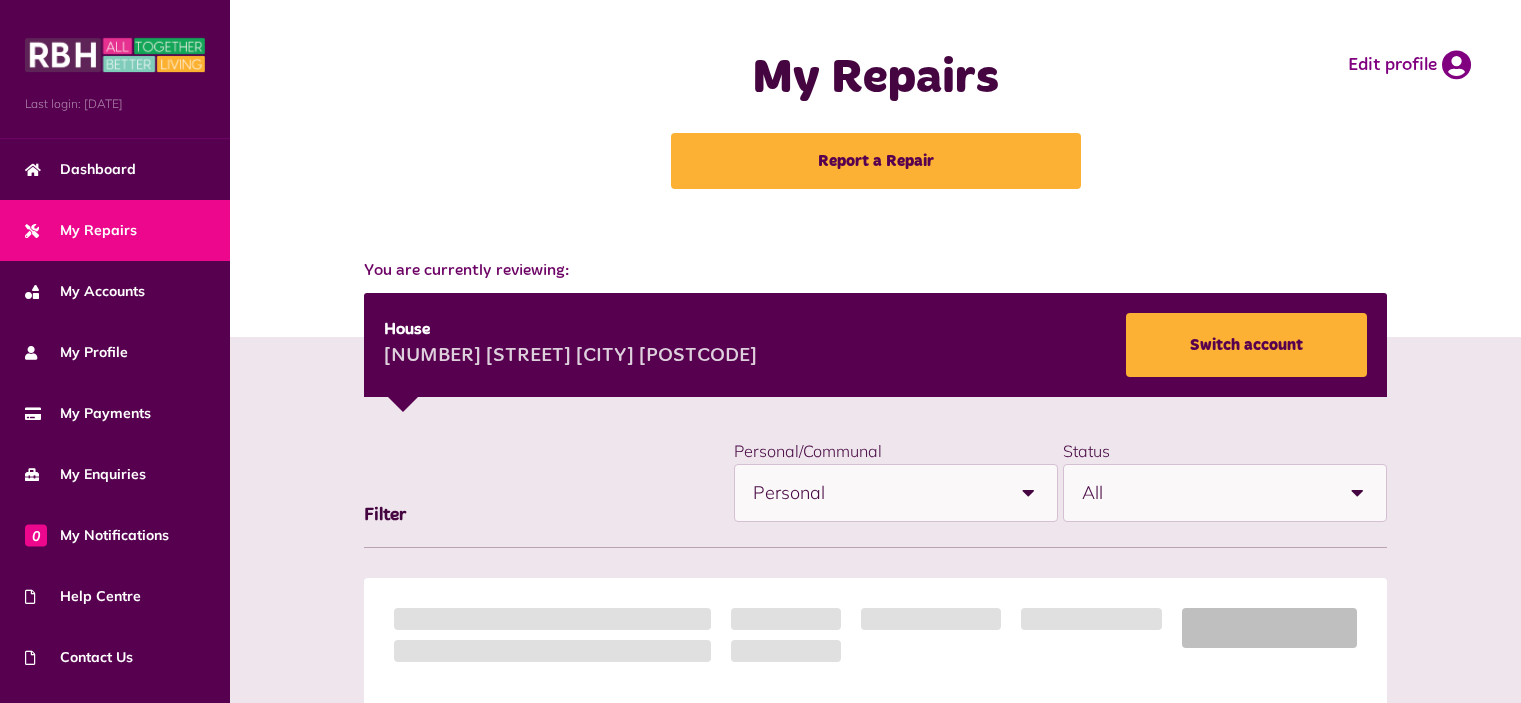 scroll, scrollTop: 0, scrollLeft: 0, axis: both 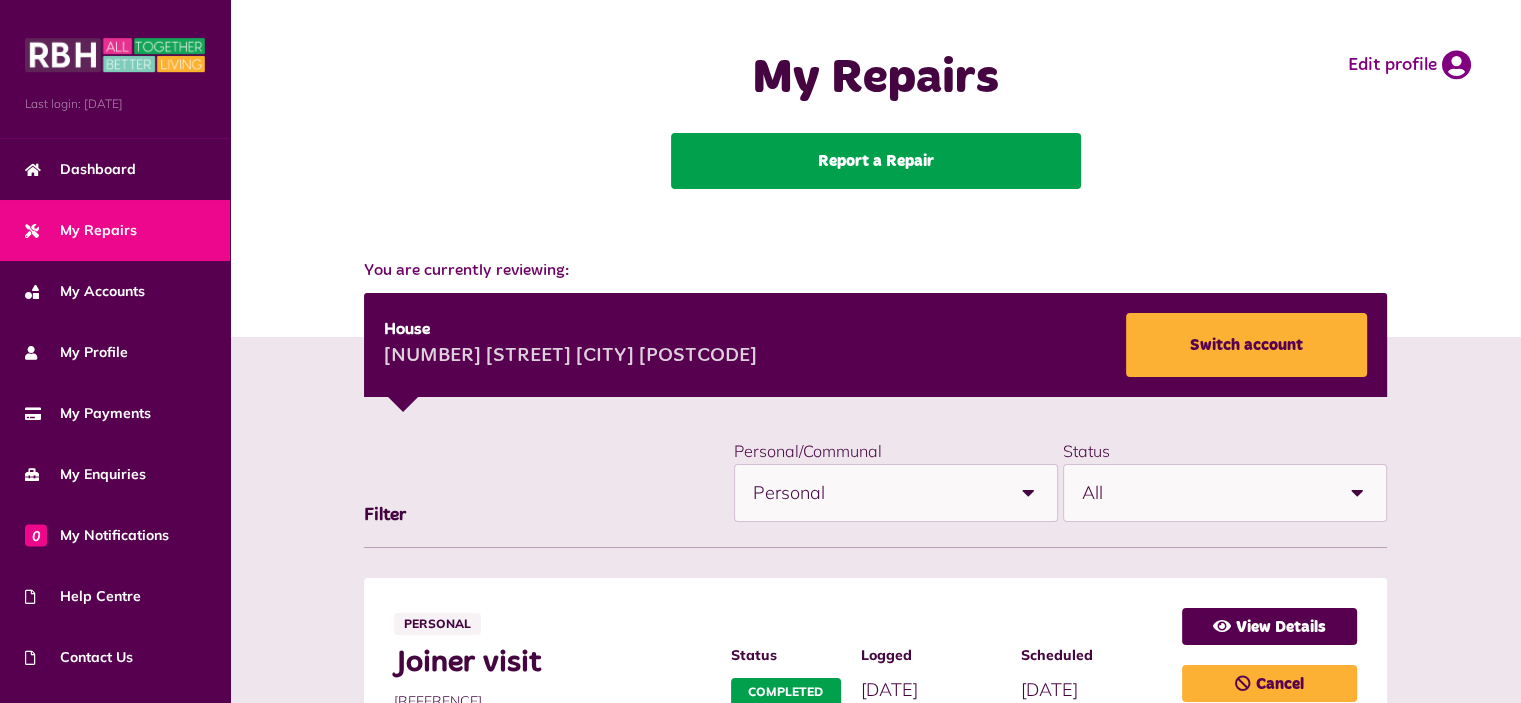 click on "Report a Repair" at bounding box center (876, 161) 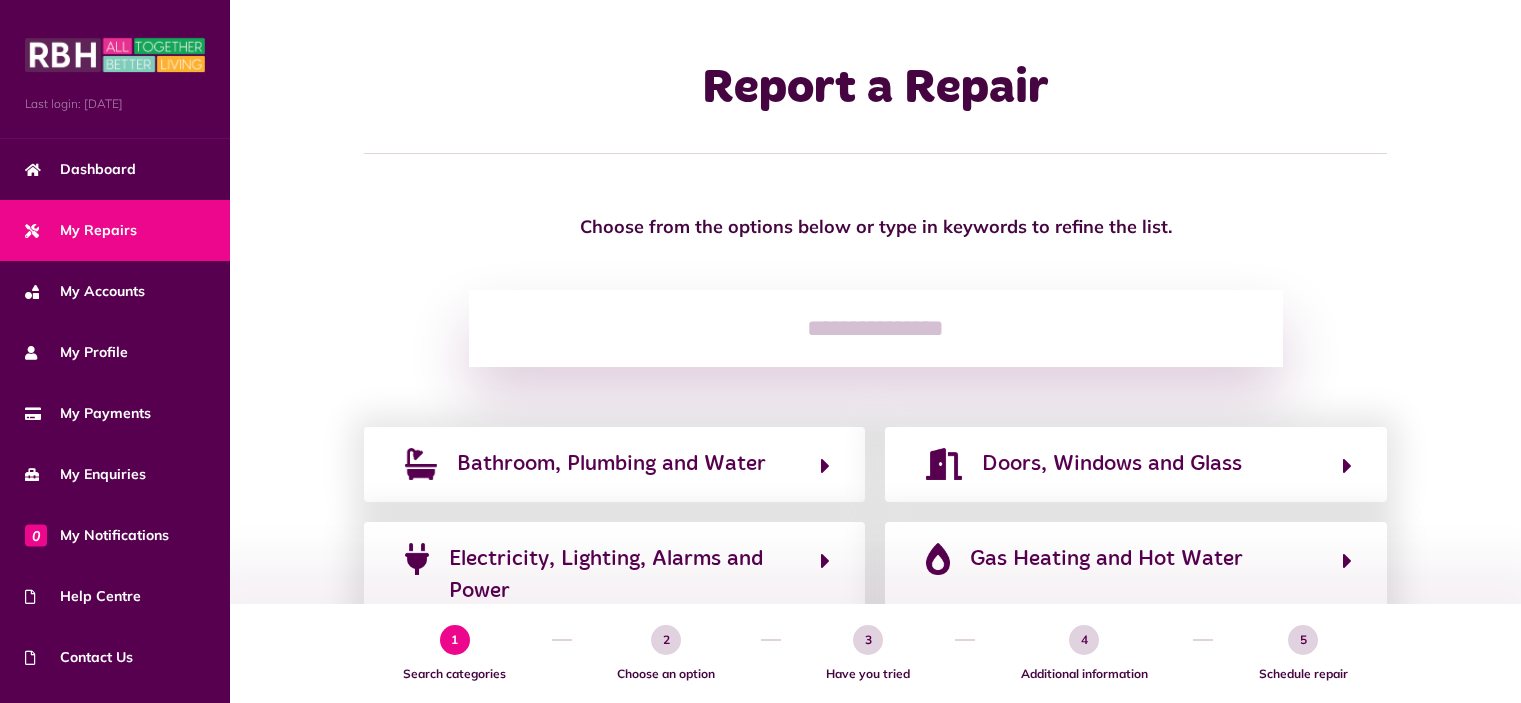 scroll, scrollTop: 0, scrollLeft: 0, axis: both 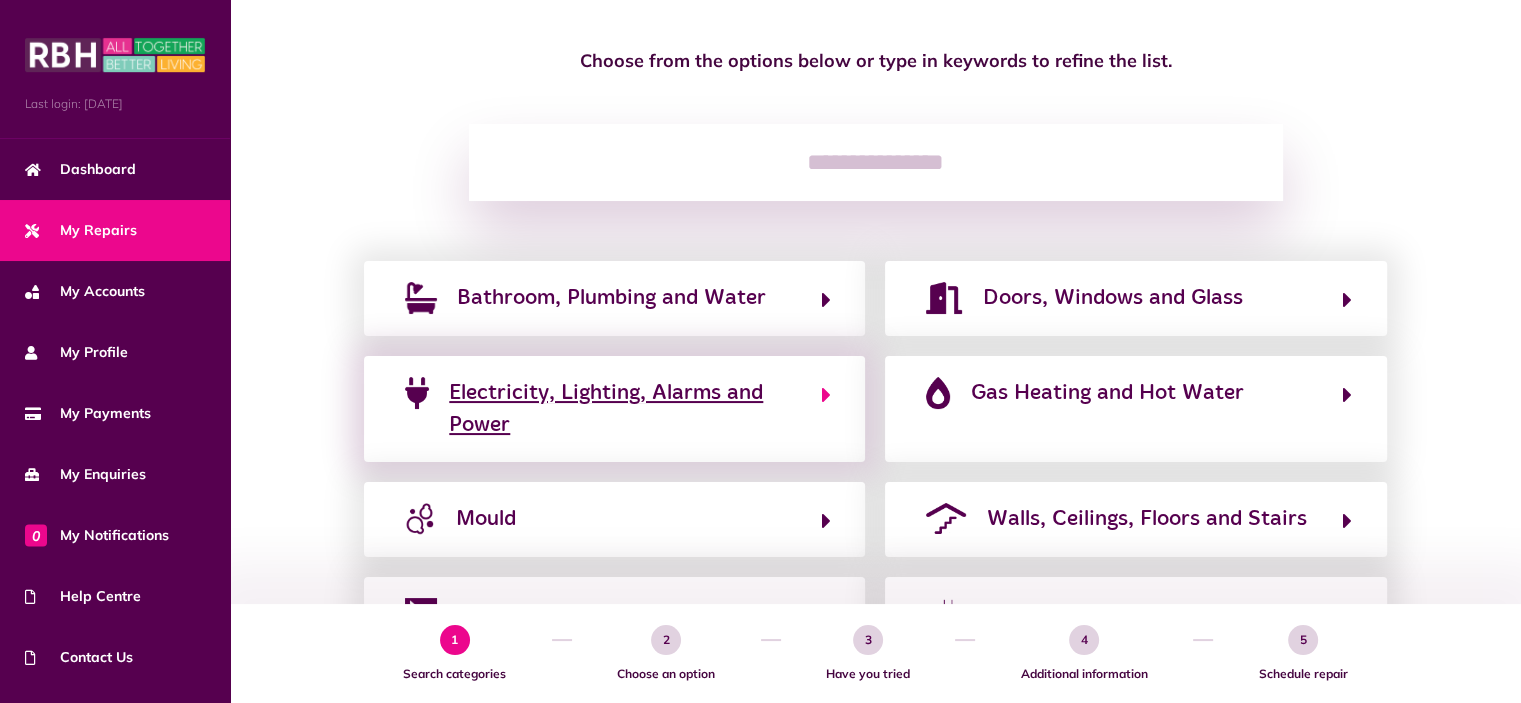 click on "Electricity, Lighting, Alarms and Power" 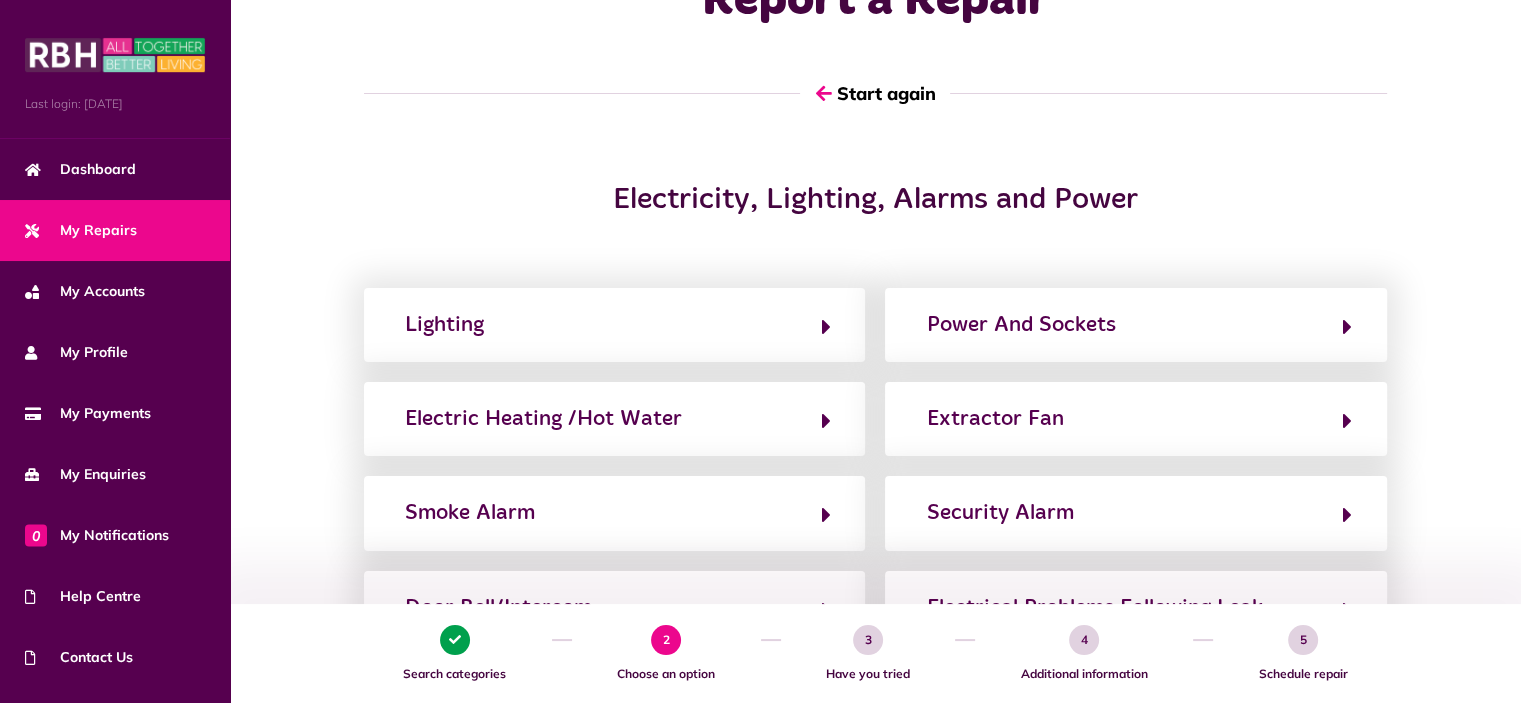scroll, scrollTop: 0, scrollLeft: 0, axis: both 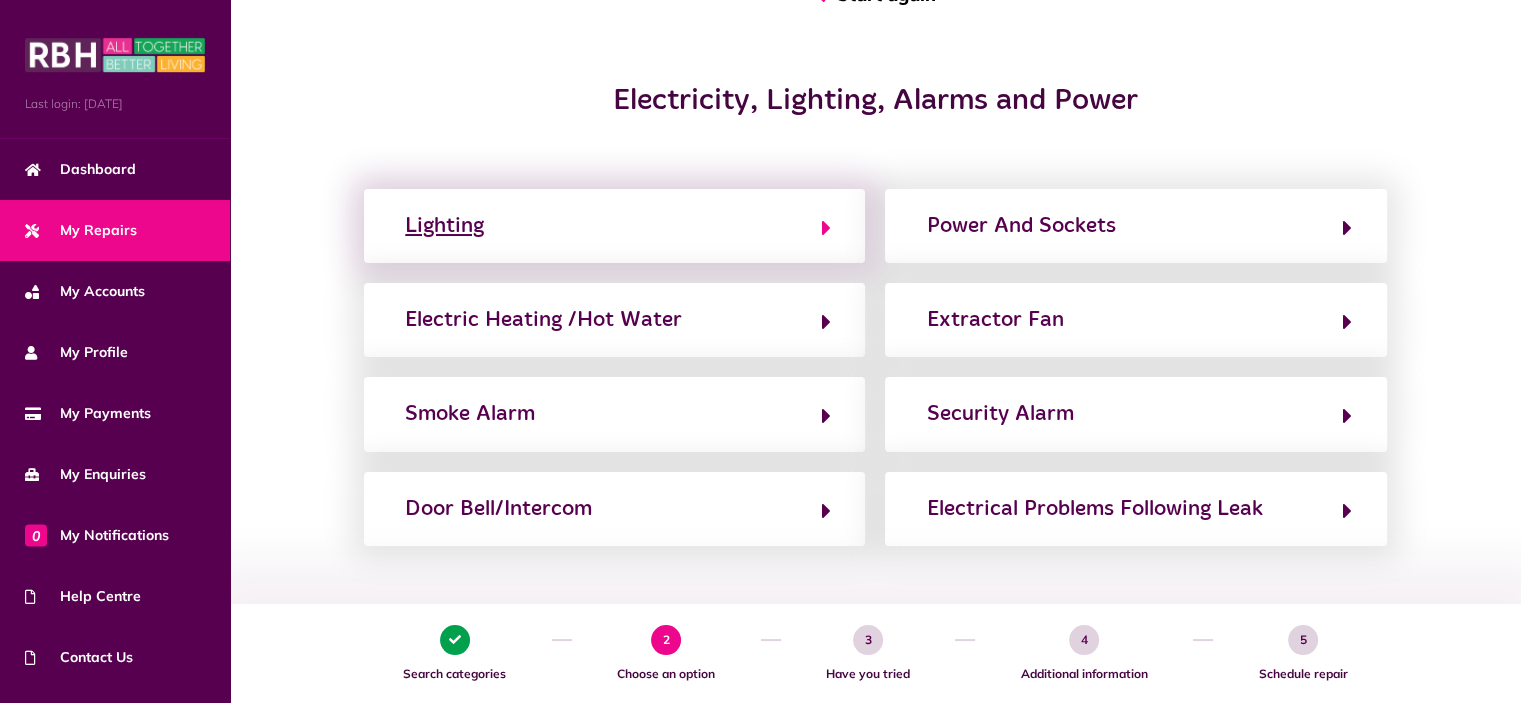click on "Lighting" 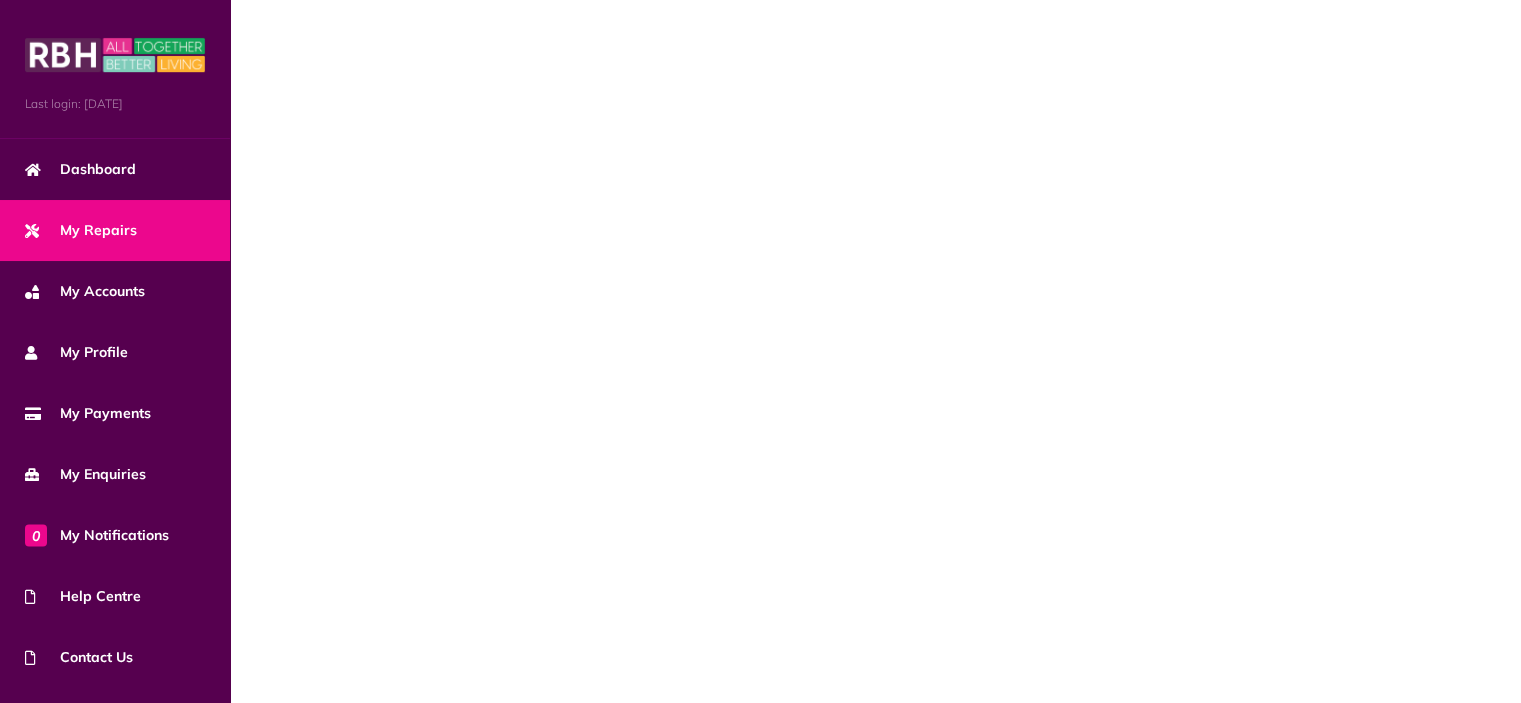 scroll, scrollTop: 0, scrollLeft: 0, axis: both 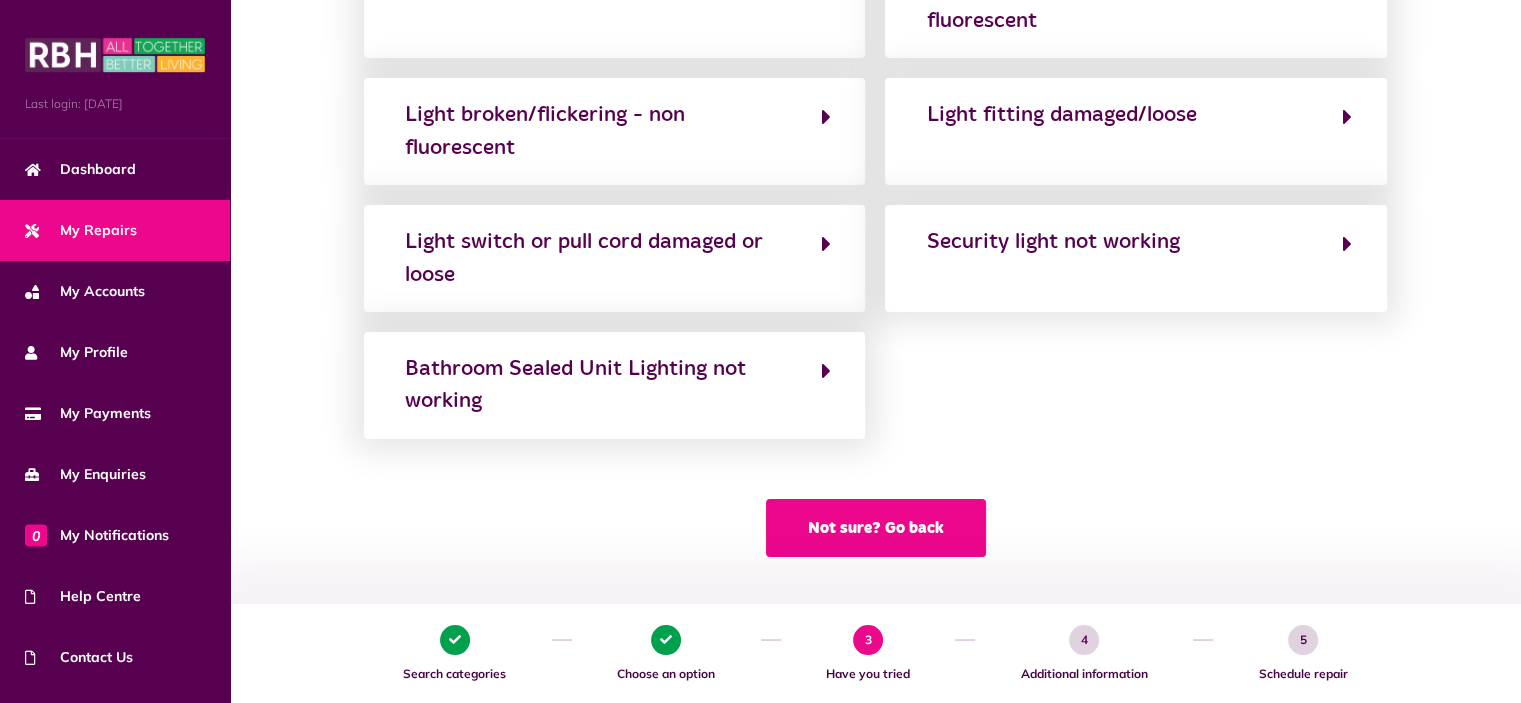 click on "Not sure? Go back" 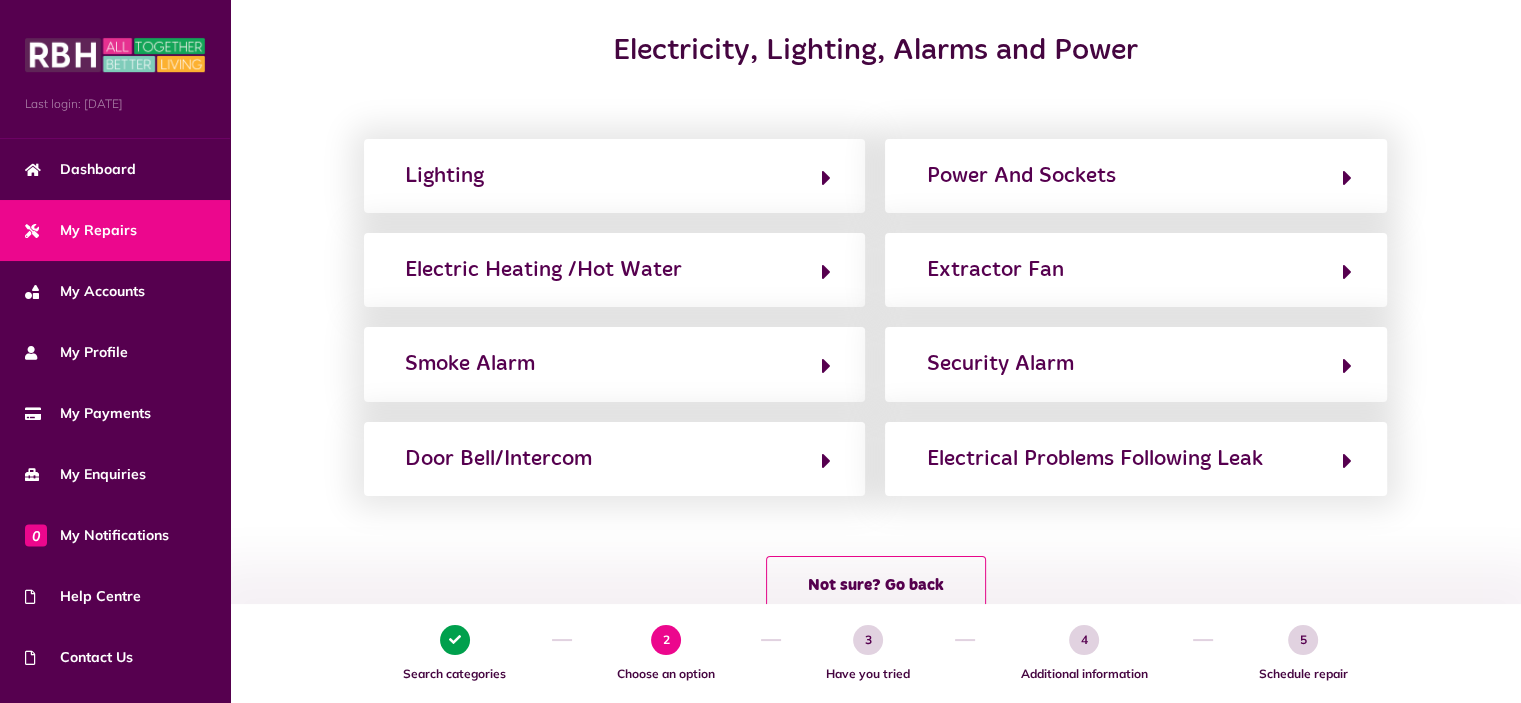 scroll, scrollTop: 0, scrollLeft: 0, axis: both 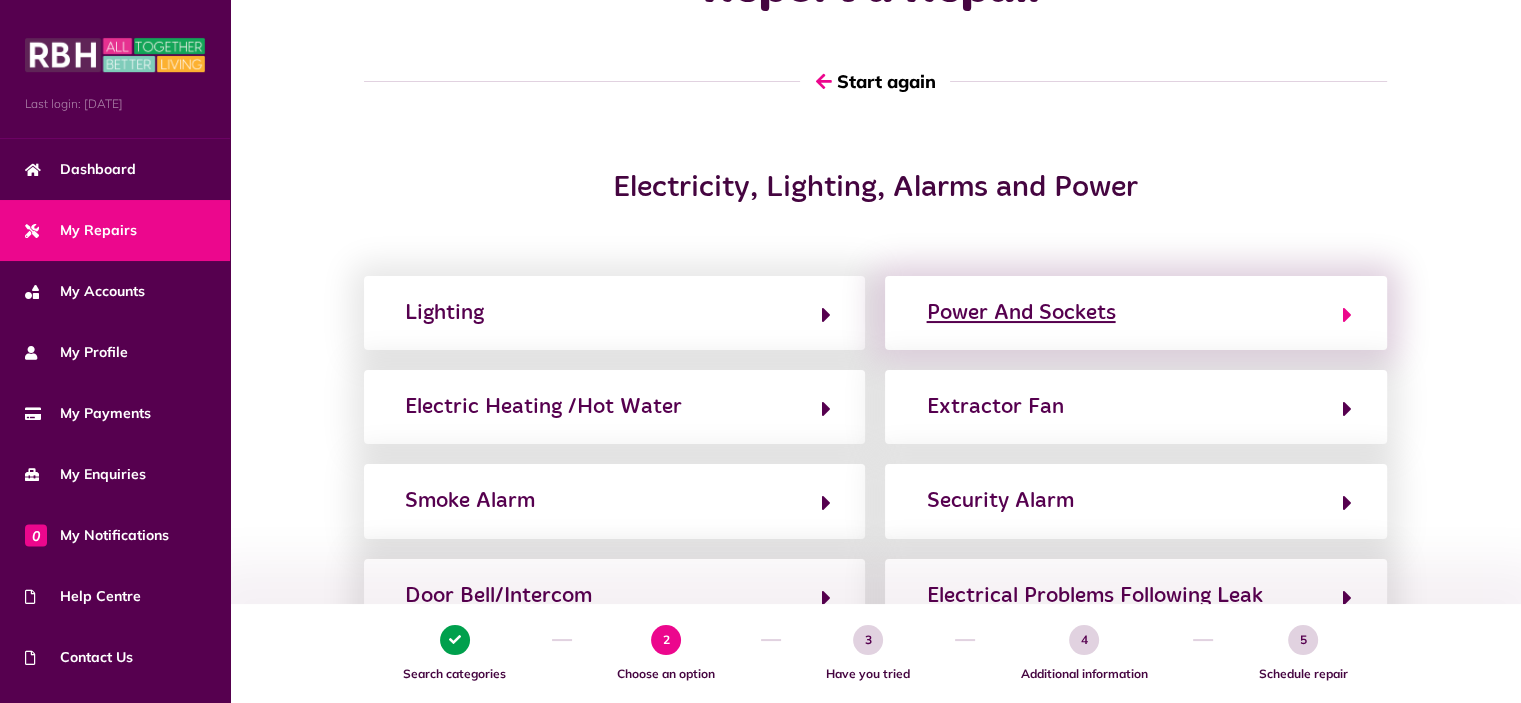 click on "Power And Sockets" 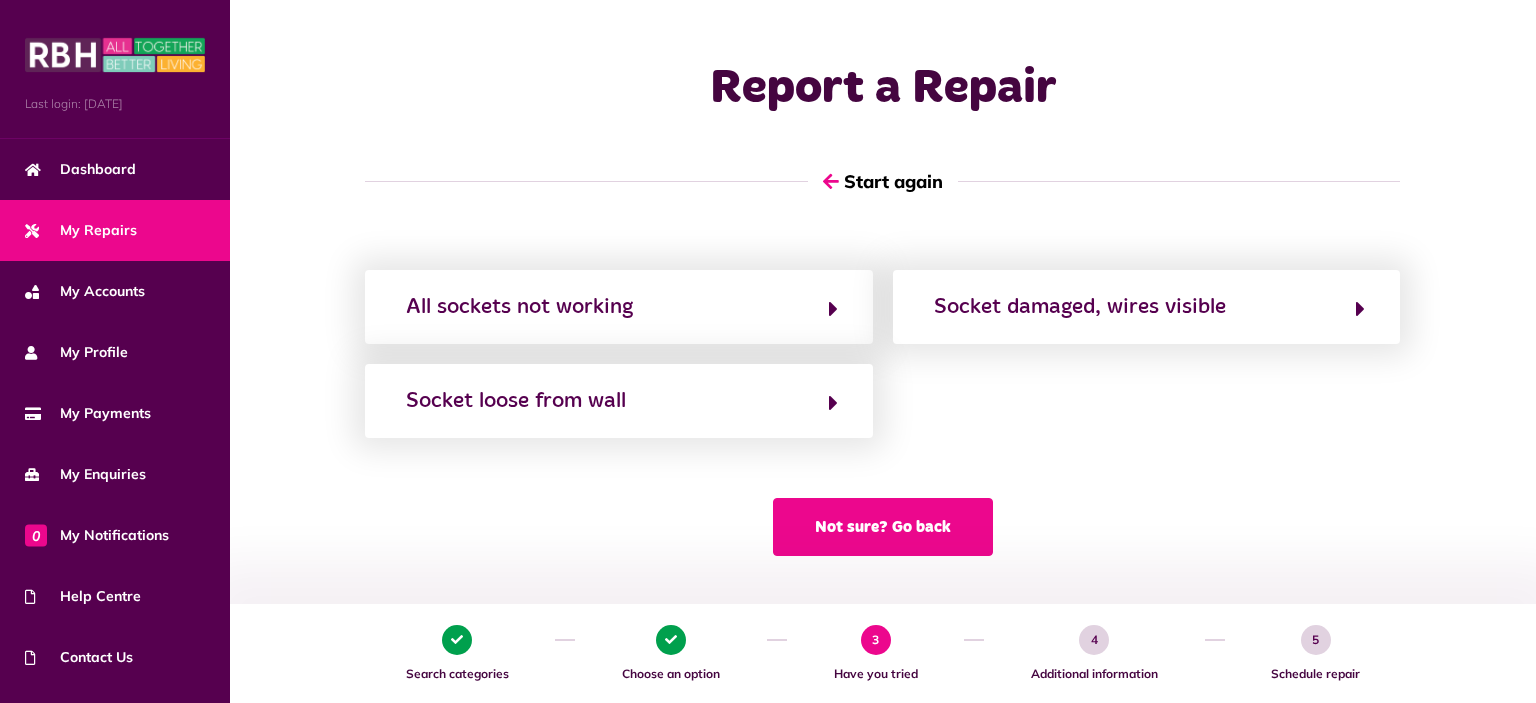 click on "Not sure? Go back" 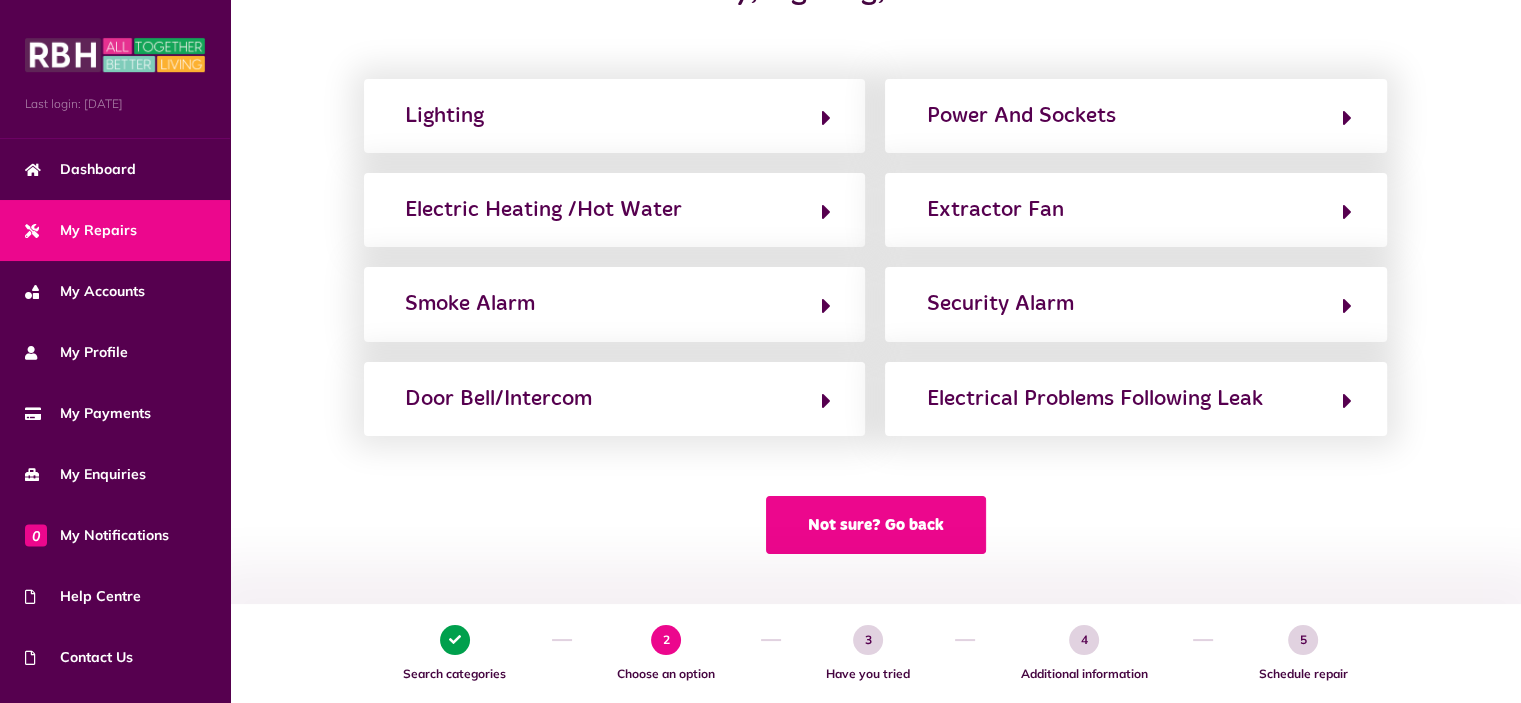 click on "Not sure? Go back" 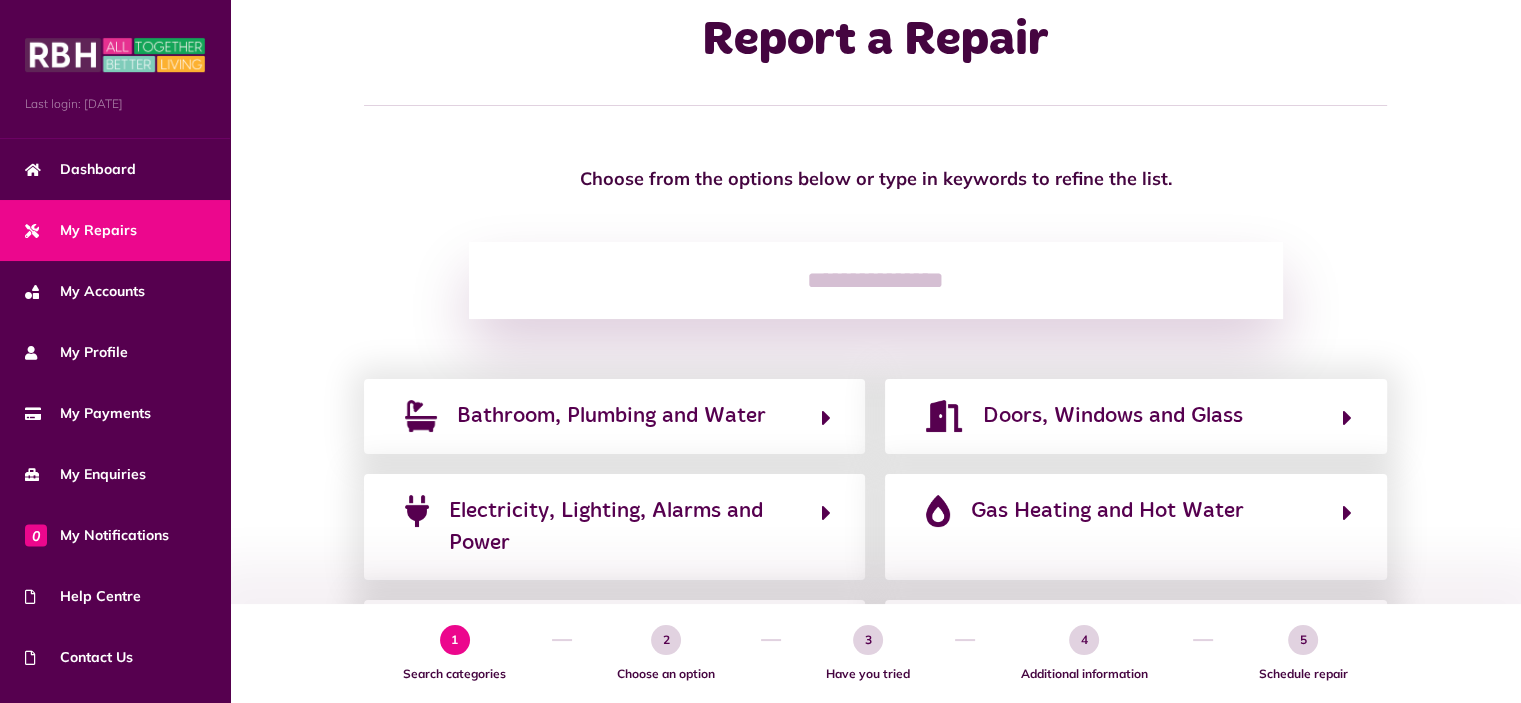 scroll, scrollTop: 0, scrollLeft: 0, axis: both 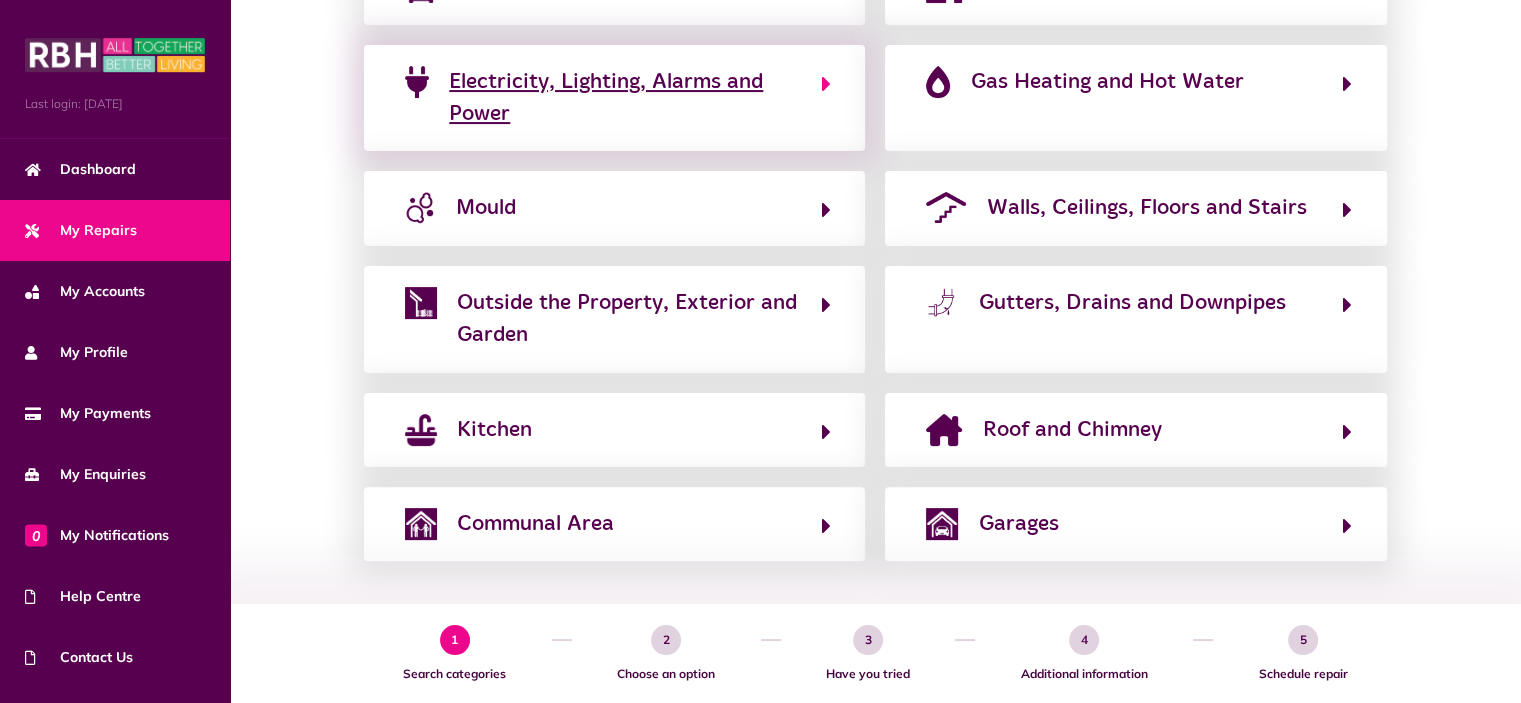 click on "Electricity, Lighting, Alarms and Power" 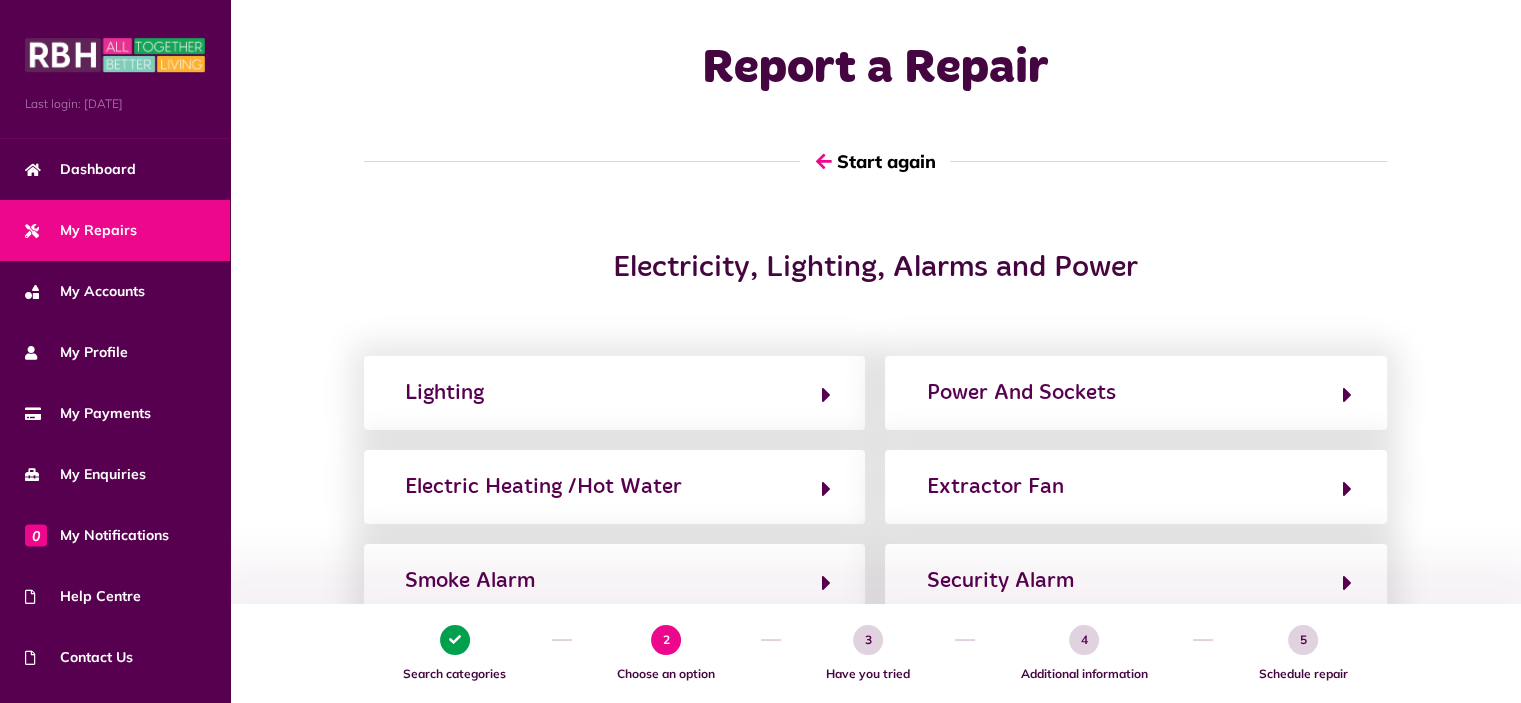 scroll, scrollTop: 0, scrollLeft: 0, axis: both 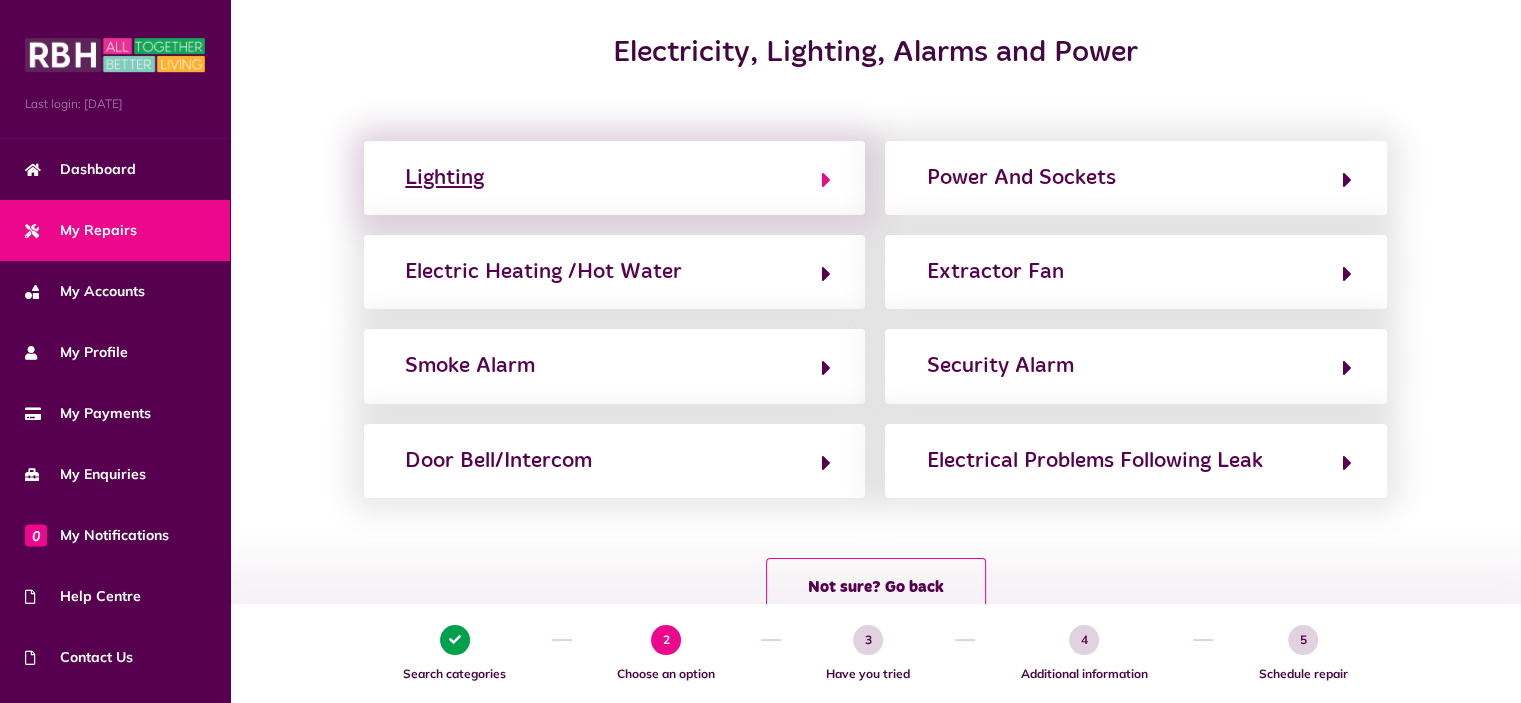 click on "Lighting" 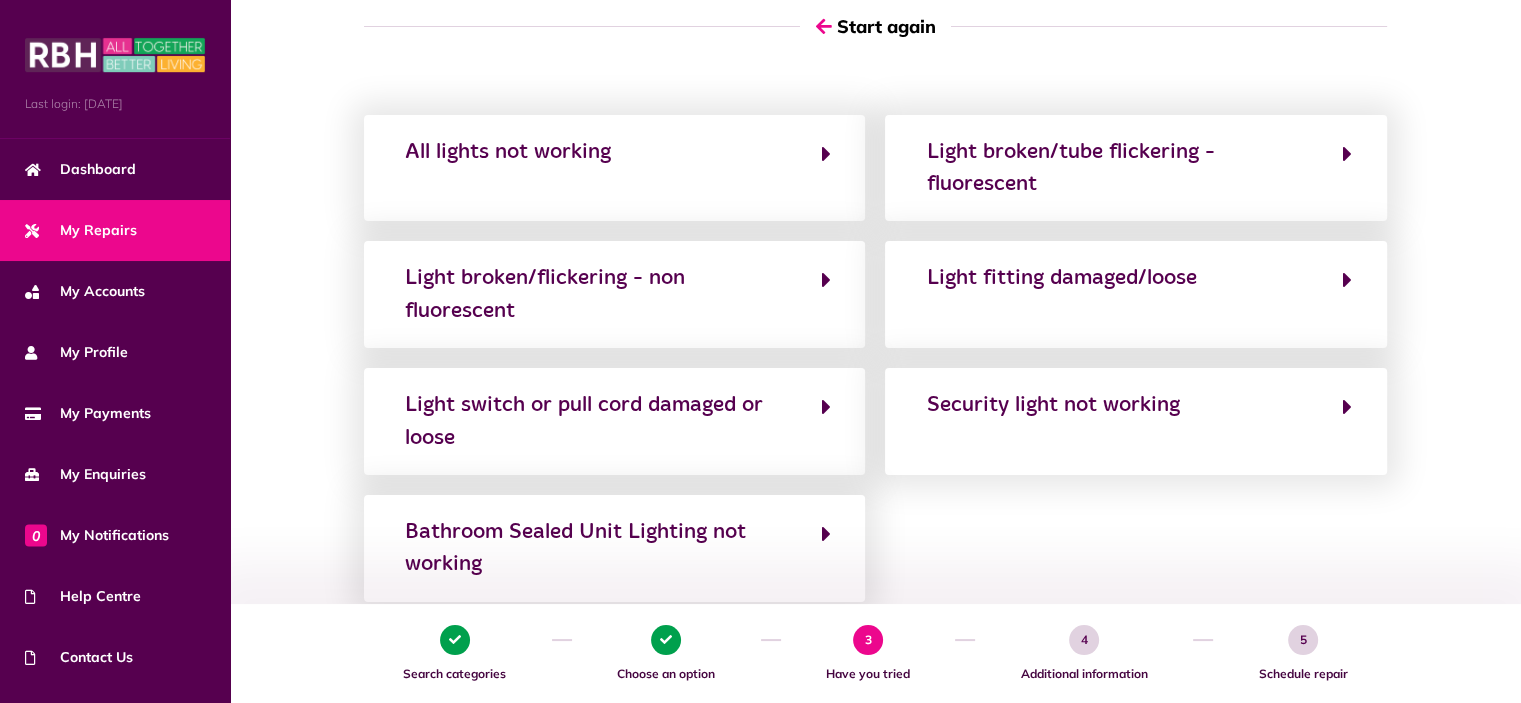 scroll, scrollTop: 0, scrollLeft: 0, axis: both 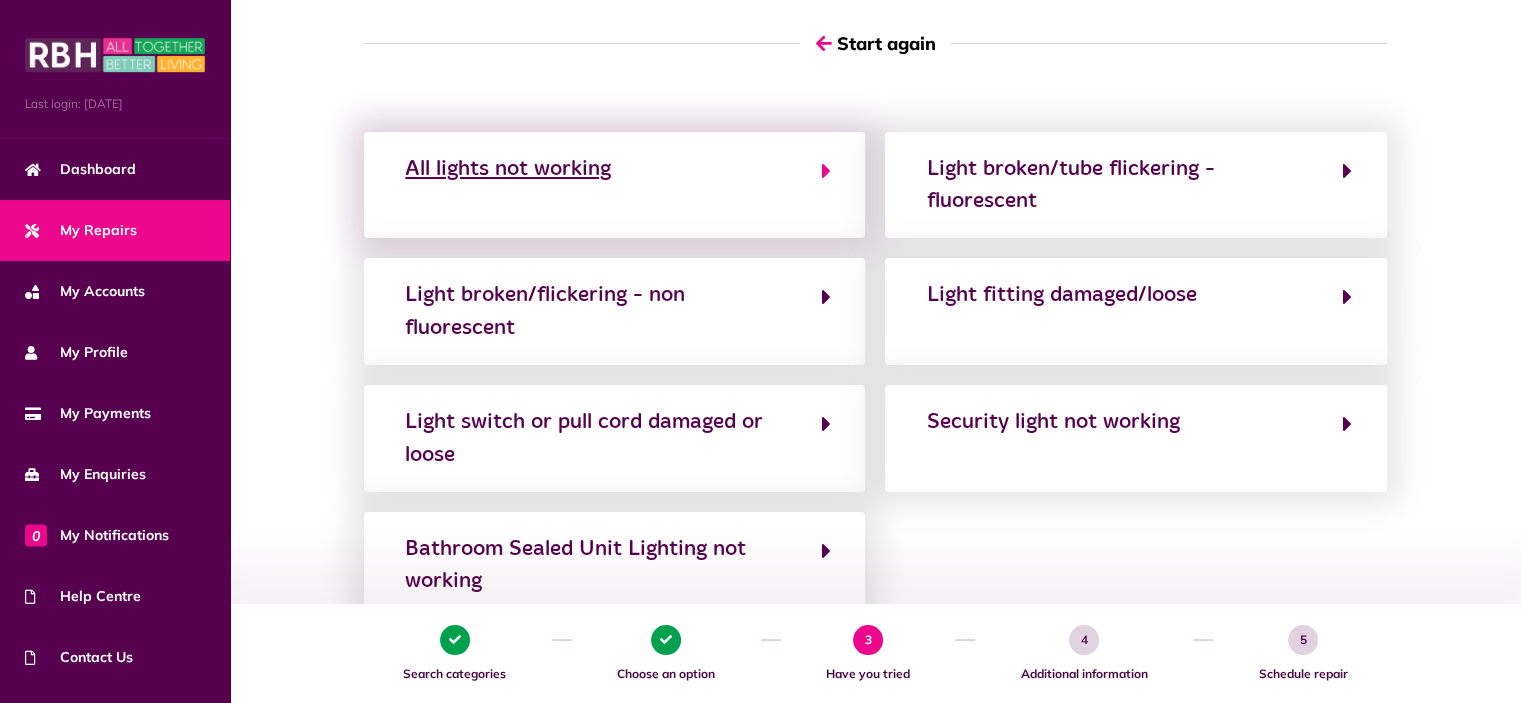 click on "All lights not working" 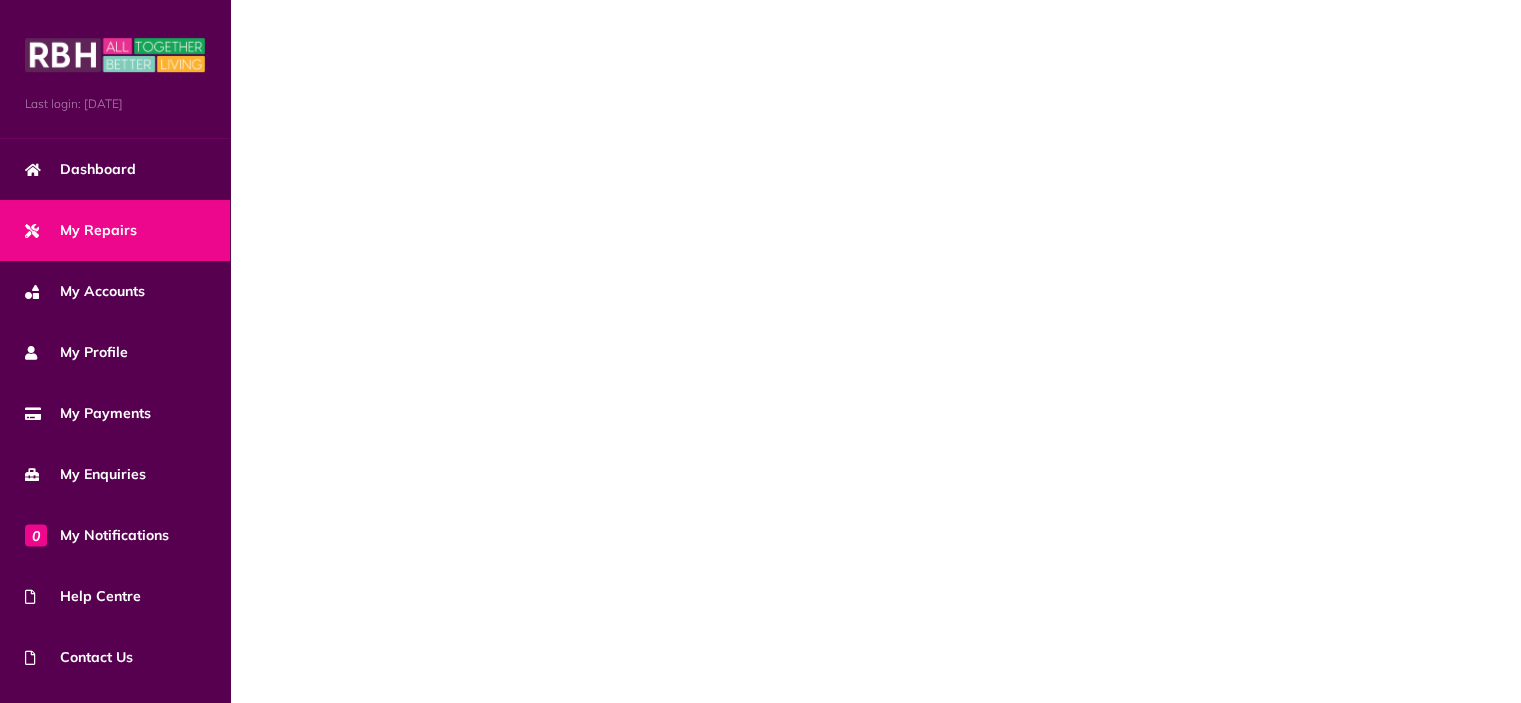 scroll, scrollTop: 0, scrollLeft: 0, axis: both 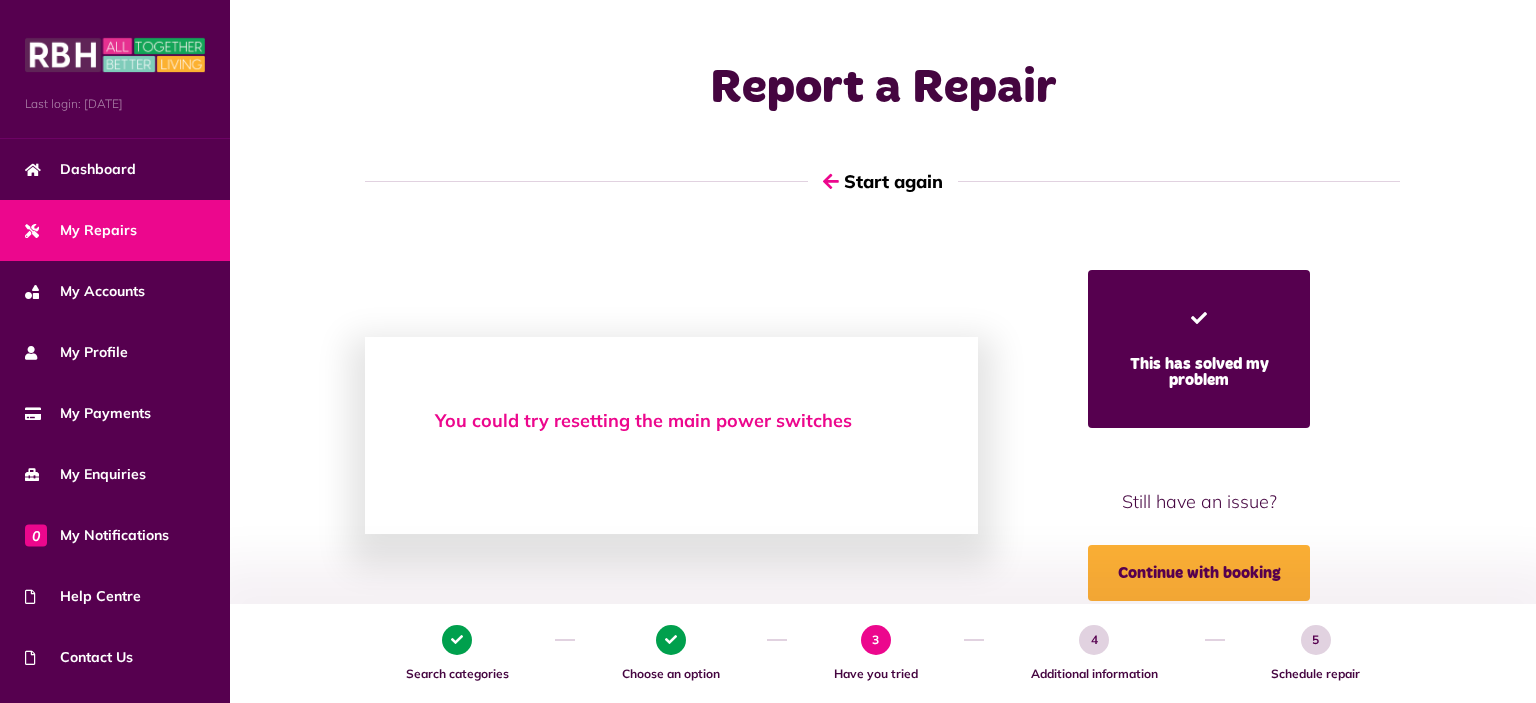 drag, startPoint x: 1535, startPoint y: 237, endPoint x: 1531, endPoint y: 250, distance: 13.601471 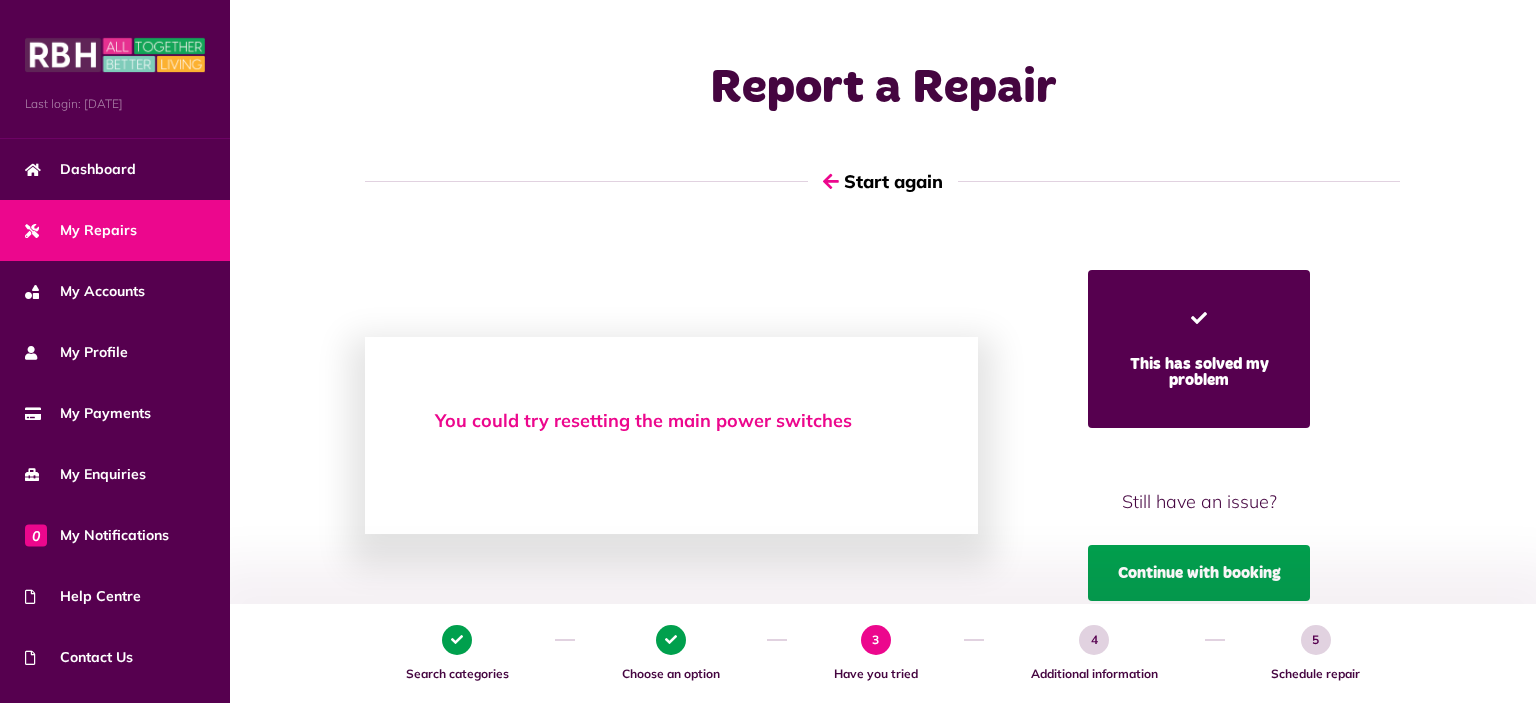 click on "Continue with booking" 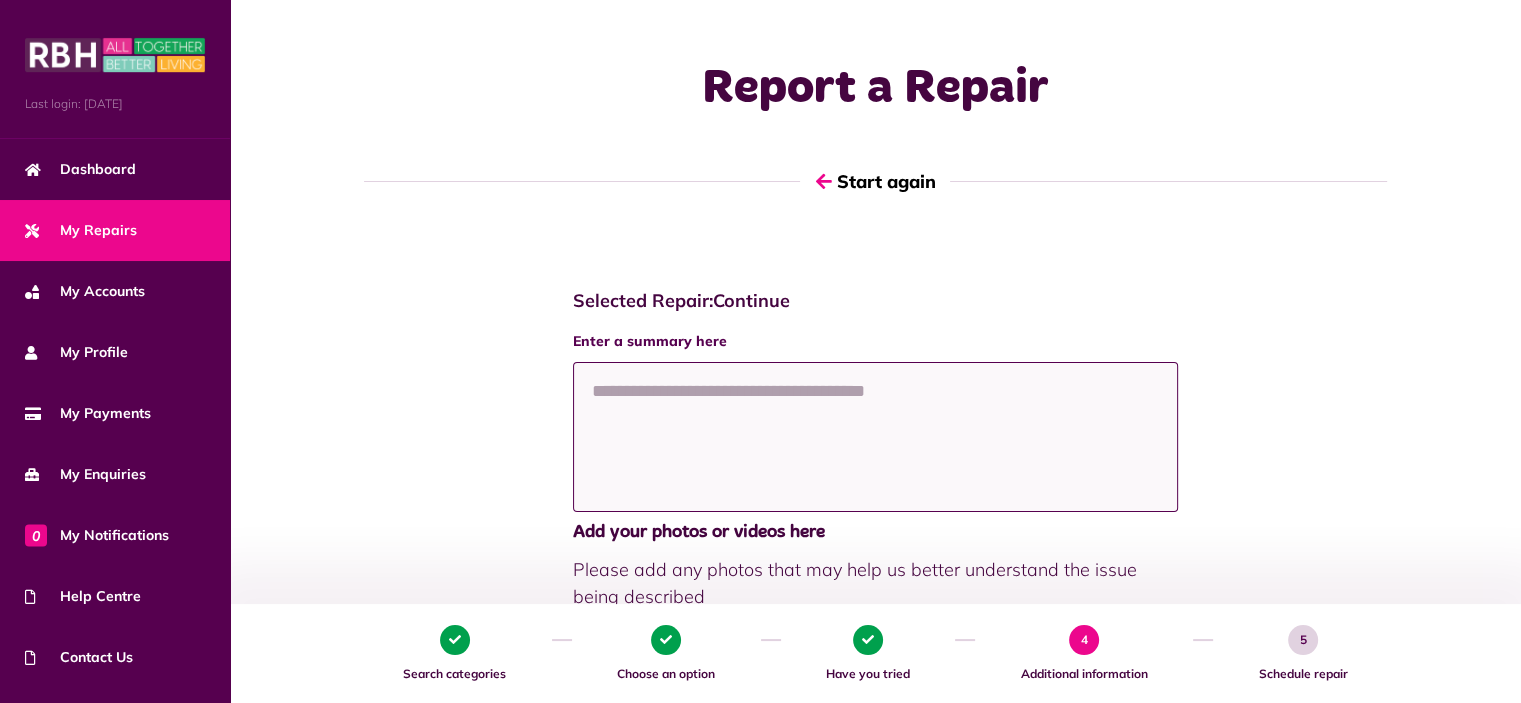 click 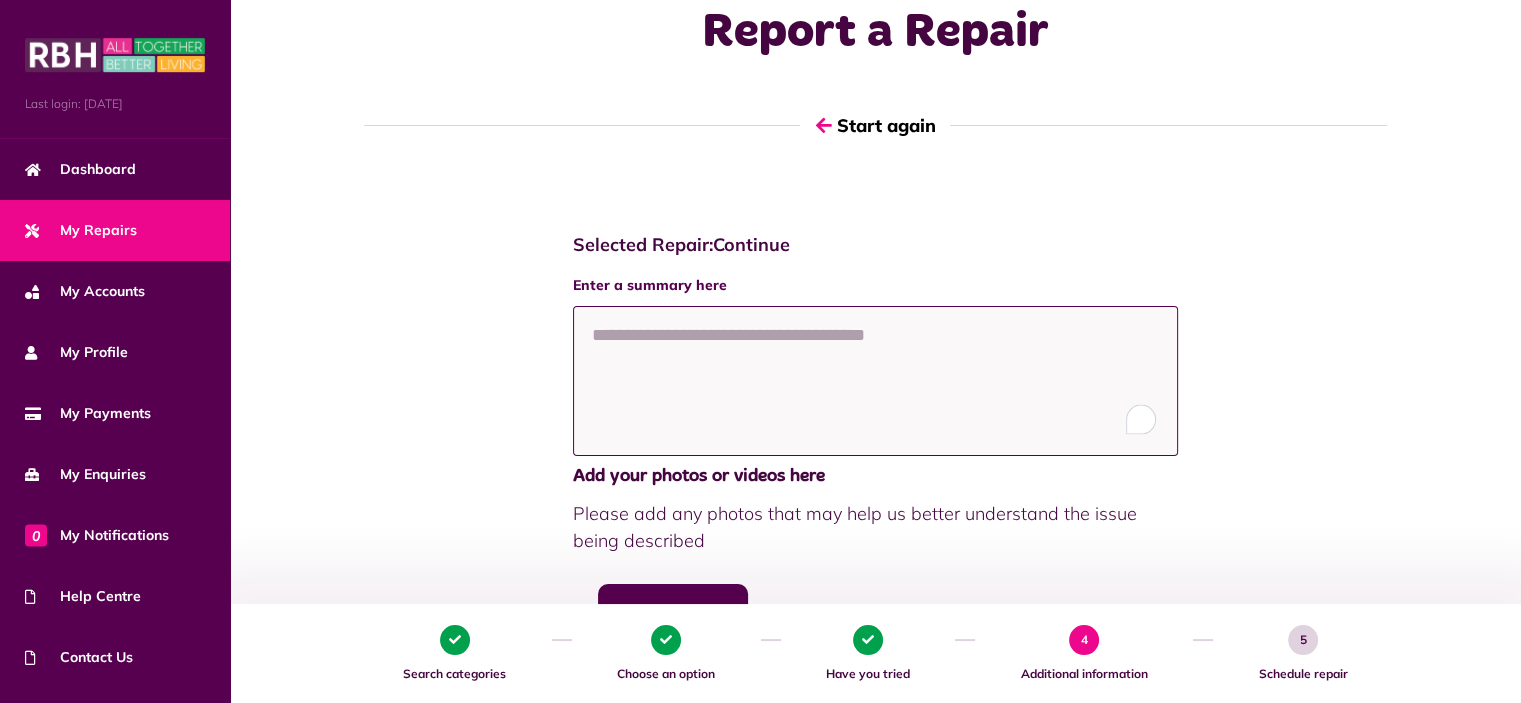 scroll, scrollTop: 116, scrollLeft: 0, axis: vertical 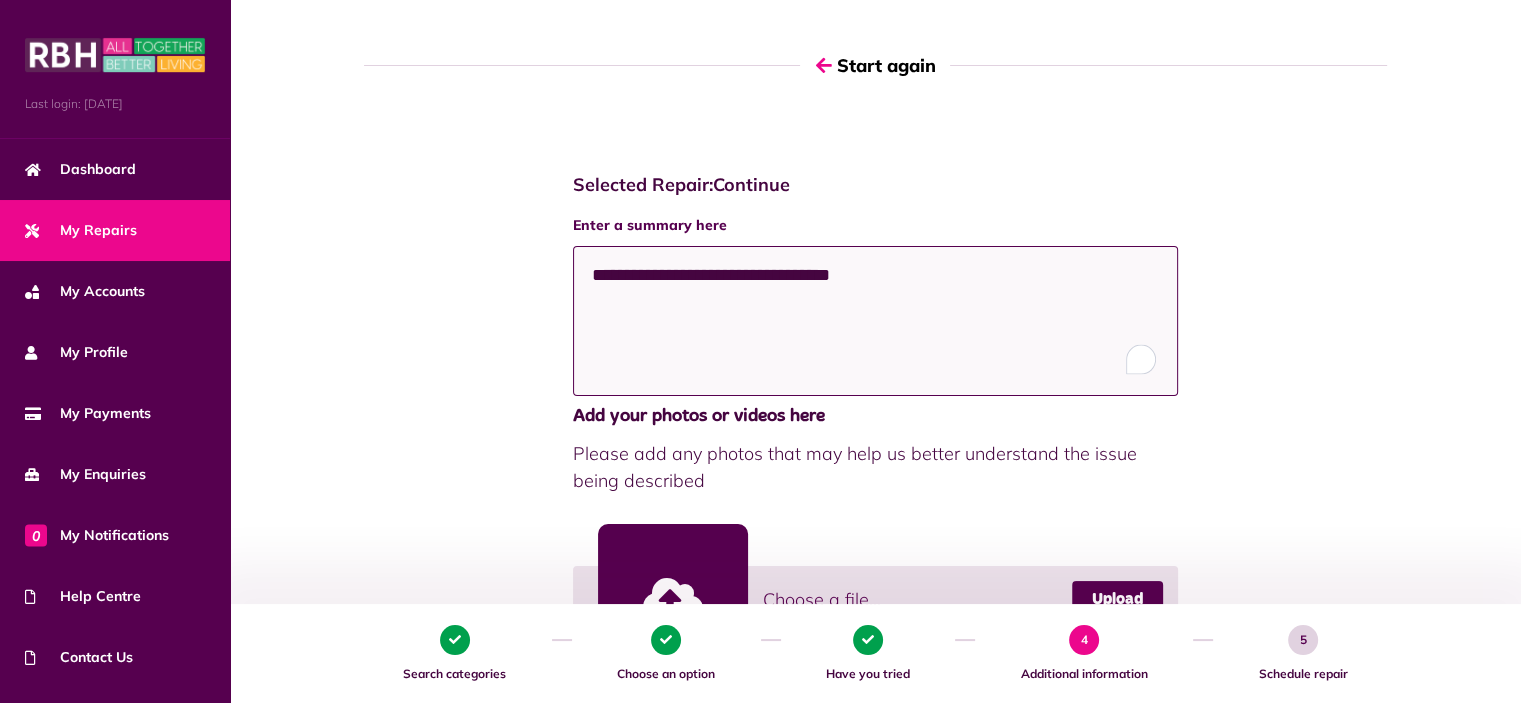 drag, startPoint x: 872, startPoint y: 277, endPoint x: 861, endPoint y: 278, distance: 11.045361 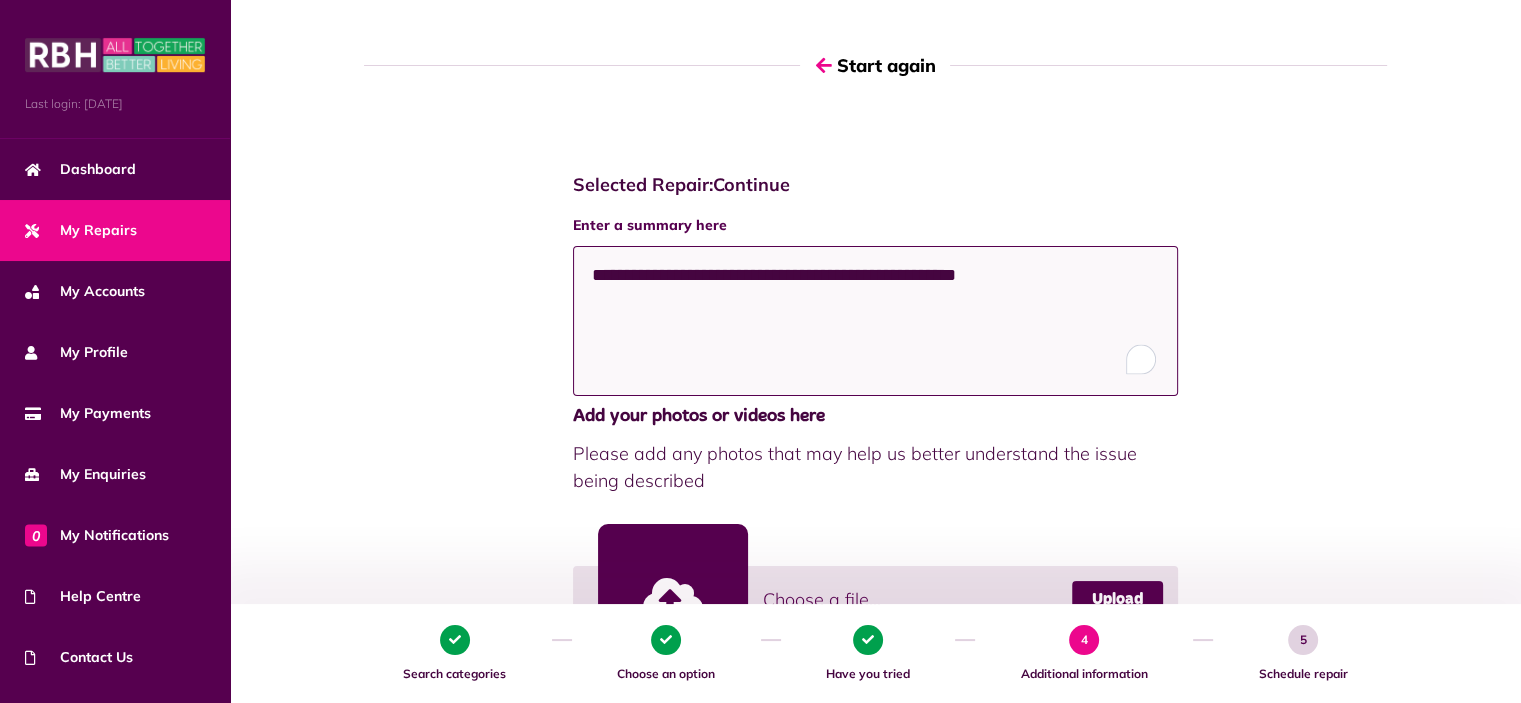 drag, startPoint x: 997, startPoint y: 271, endPoint x: 965, endPoint y: 272, distance: 32.01562 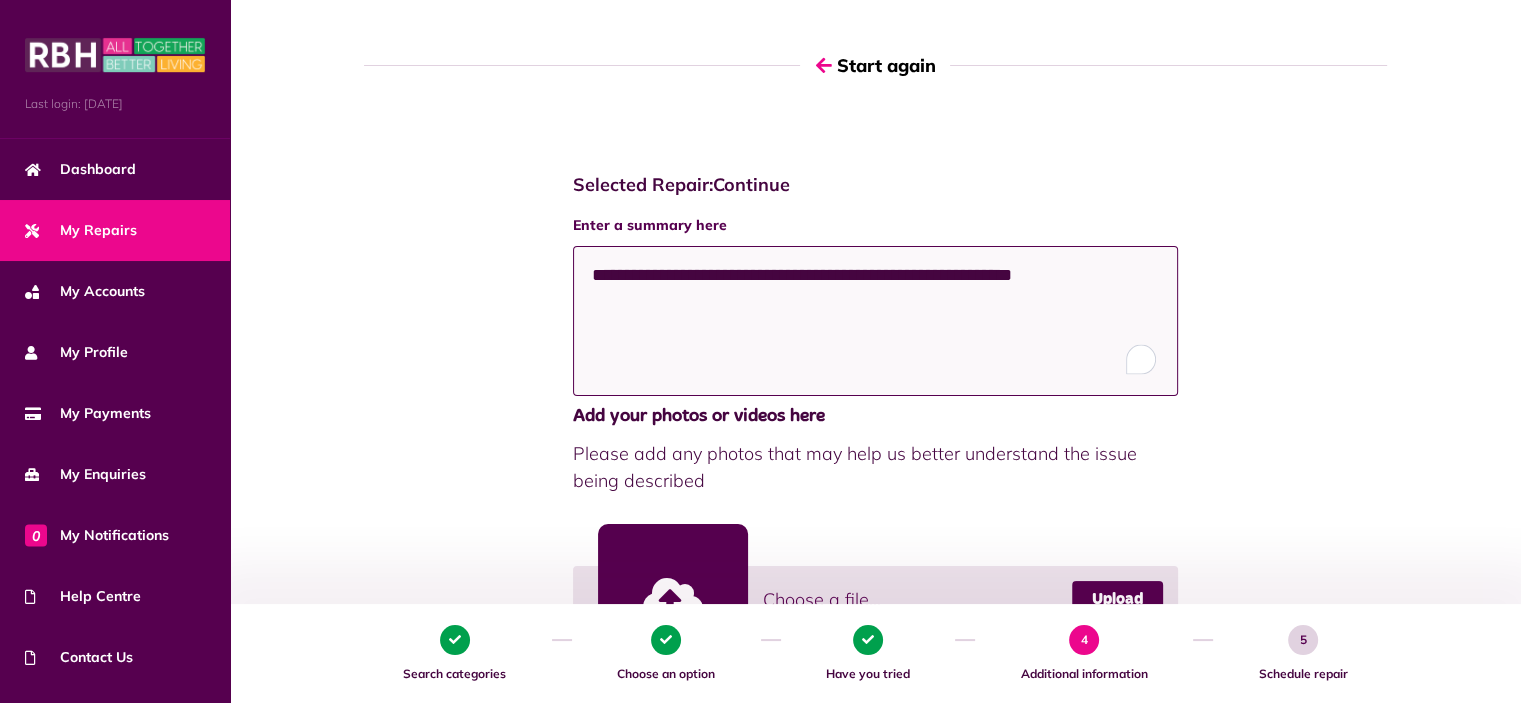 drag, startPoint x: 1094, startPoint y: 278, endPoint x: 1041, endPoint y: 291, distance: 54.571056 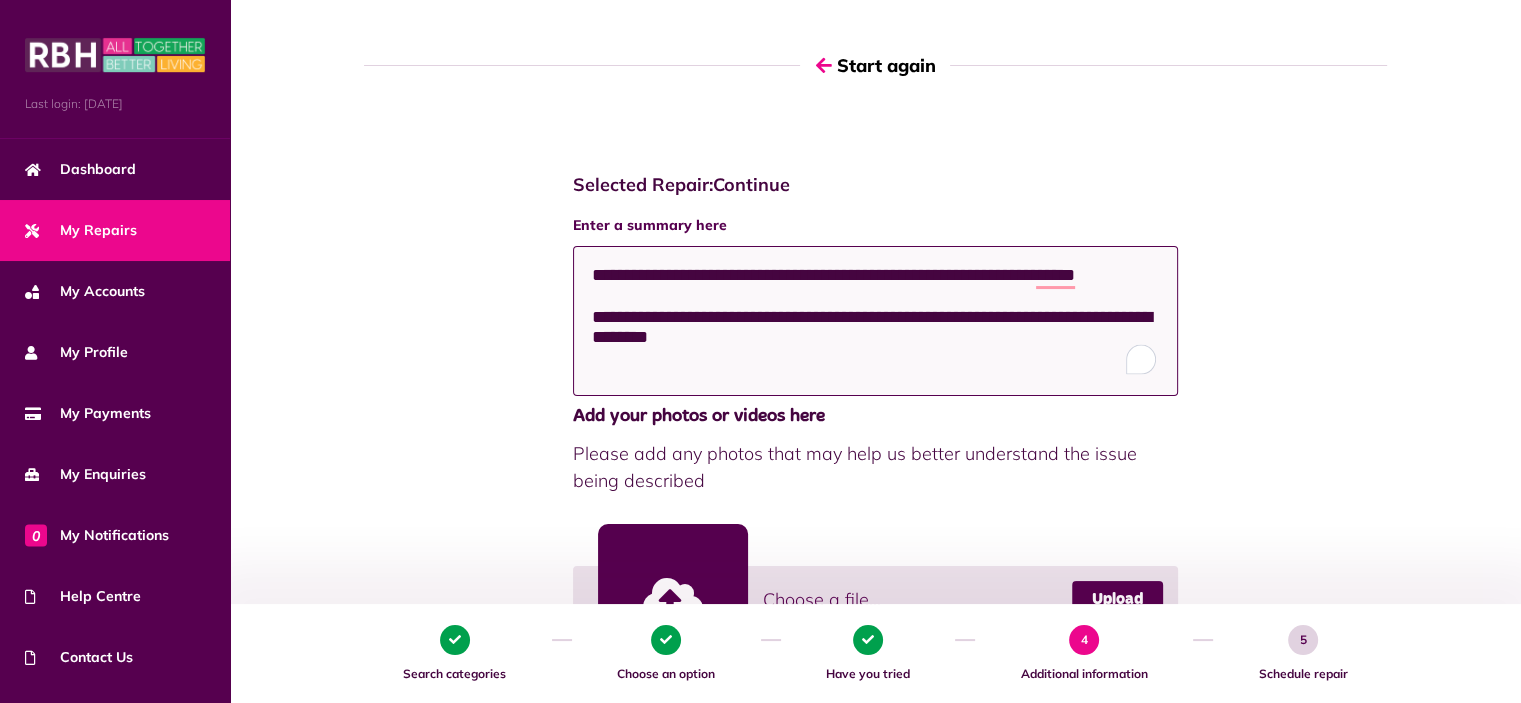 drag, startPoint x: 771, startPoint y: 343, endPoint x: 757, endPoint y: 343, distance: 14 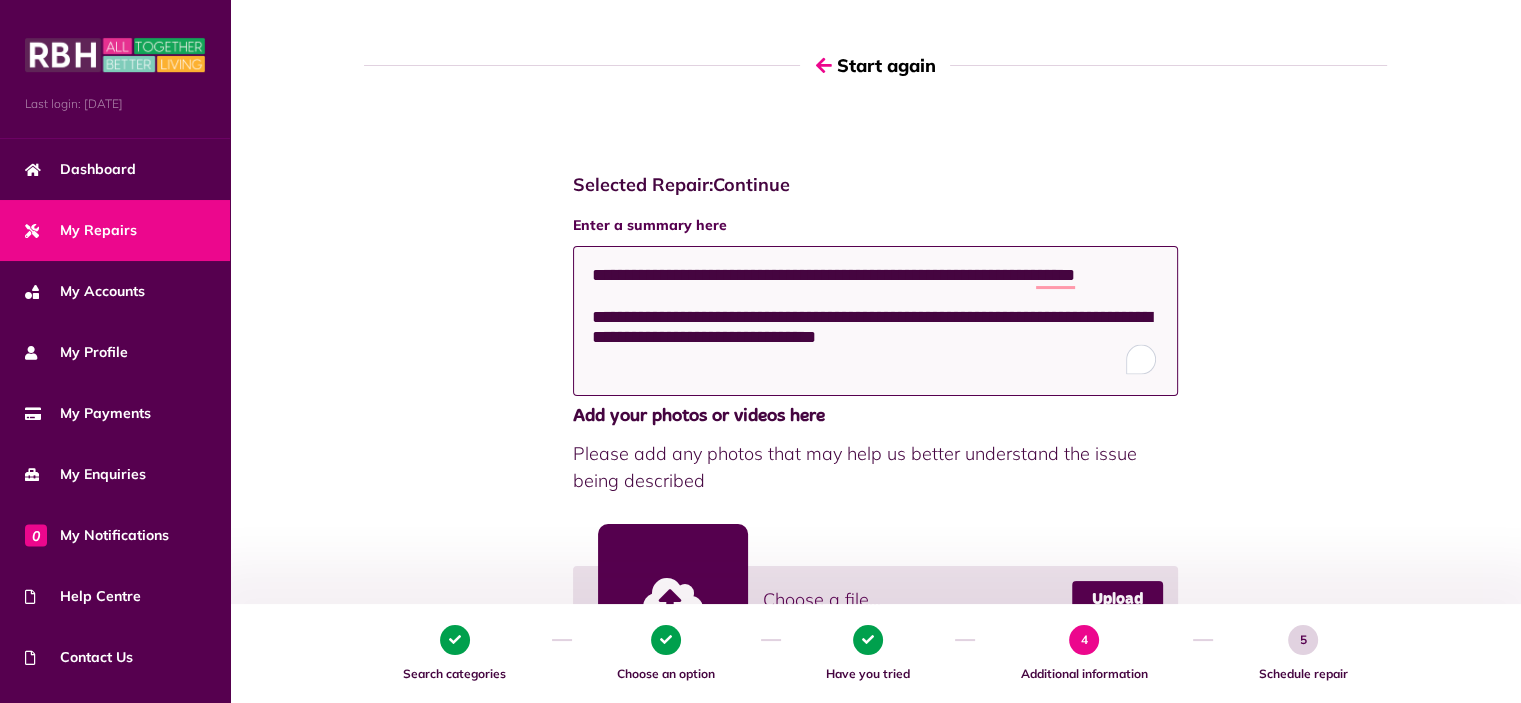drag, startPoint x: 929, startPoint y: 337, endPoint x: 945, endPoint y: 338, distance: 16.03122 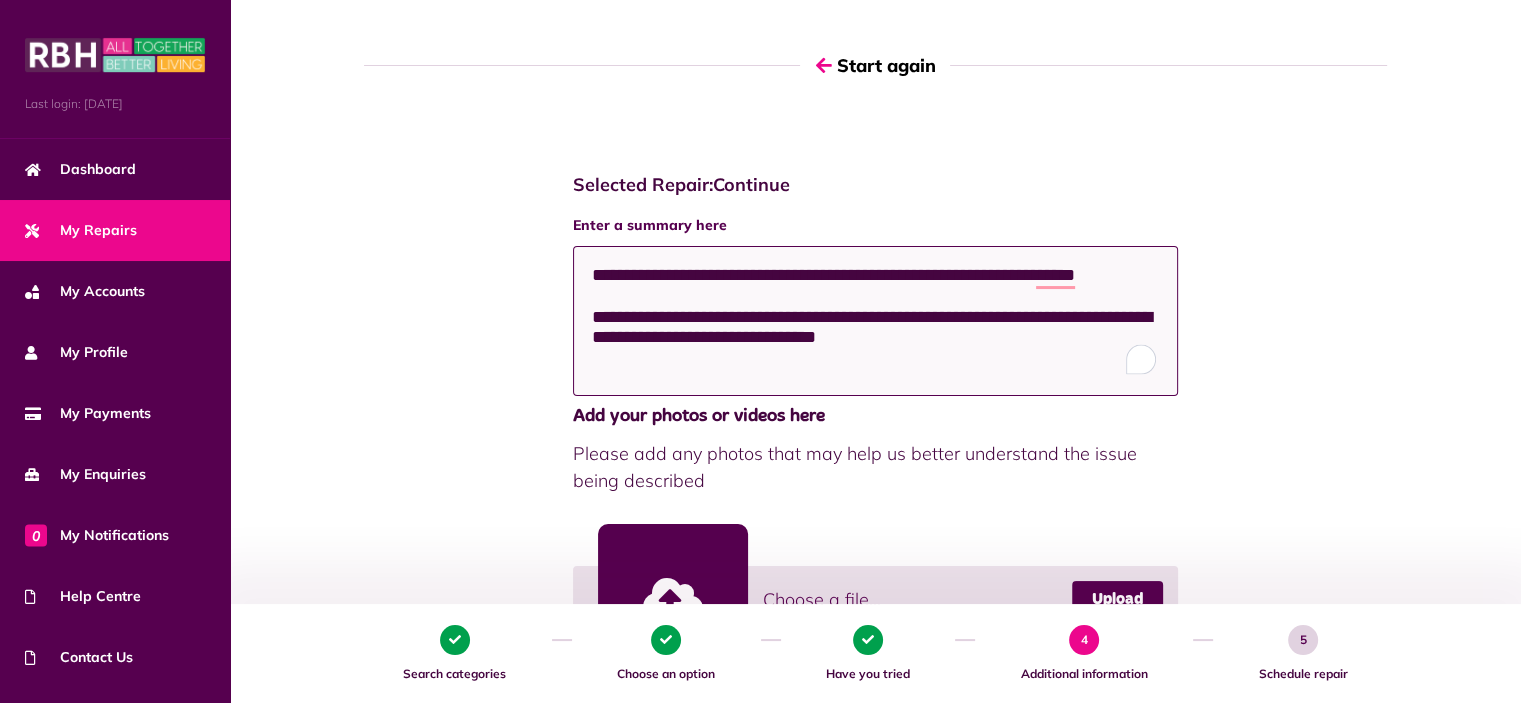 click on "**********" 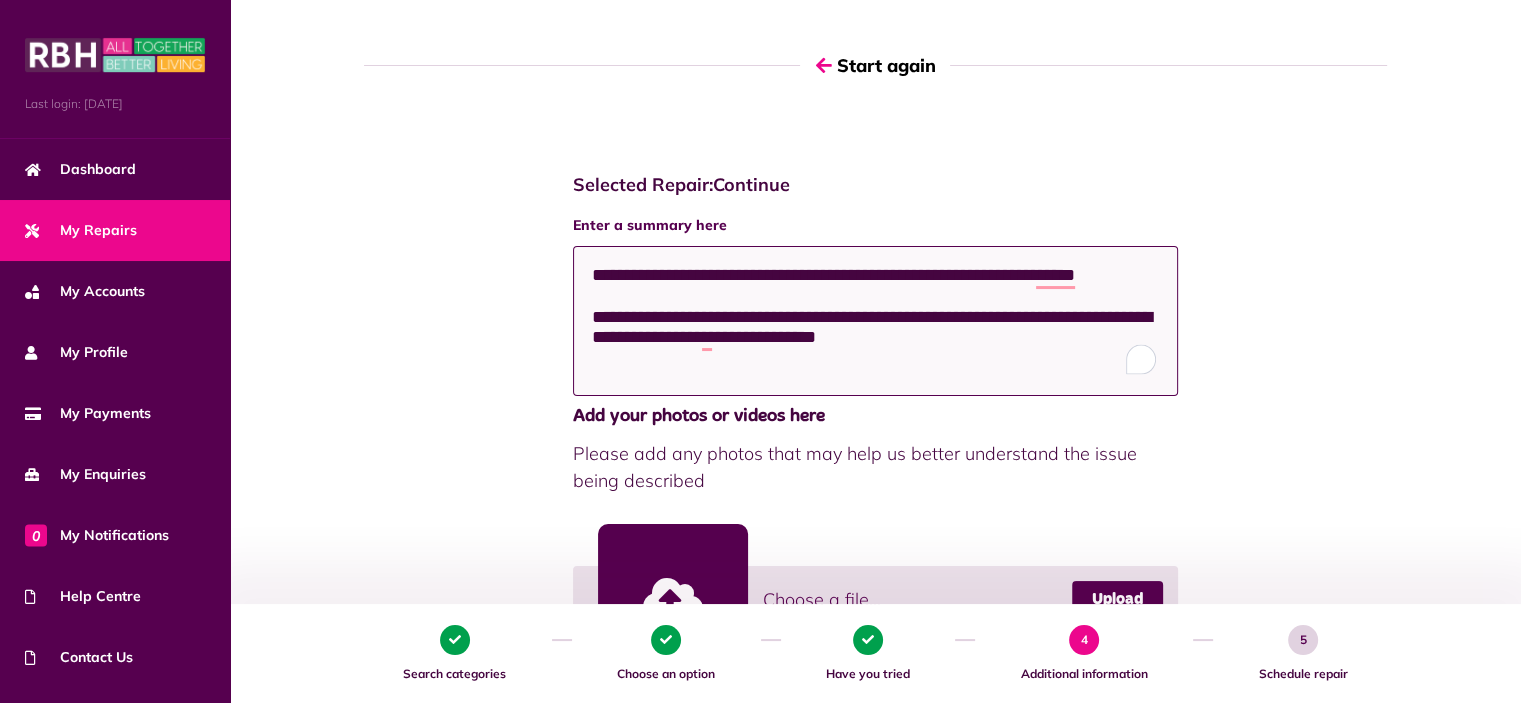 click on "**********" 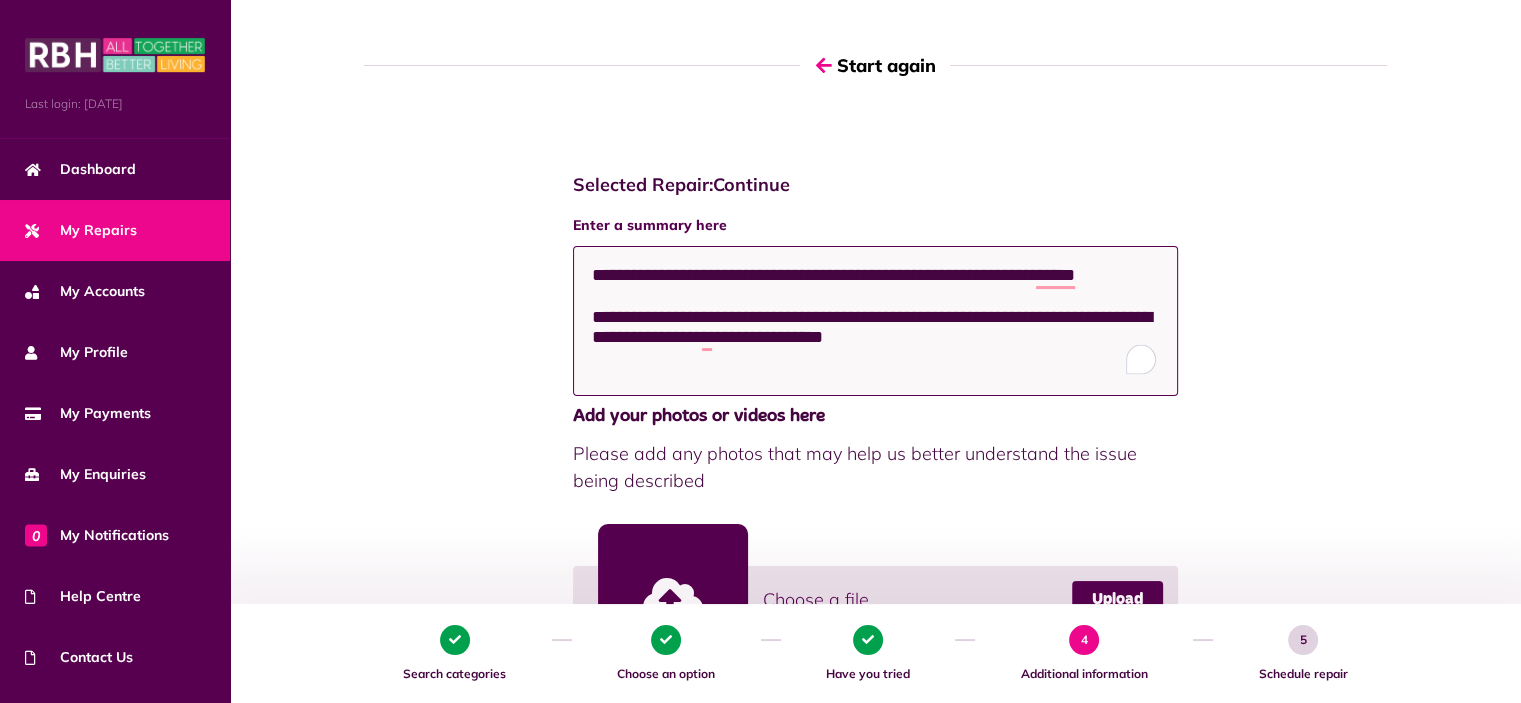 click on "**********" 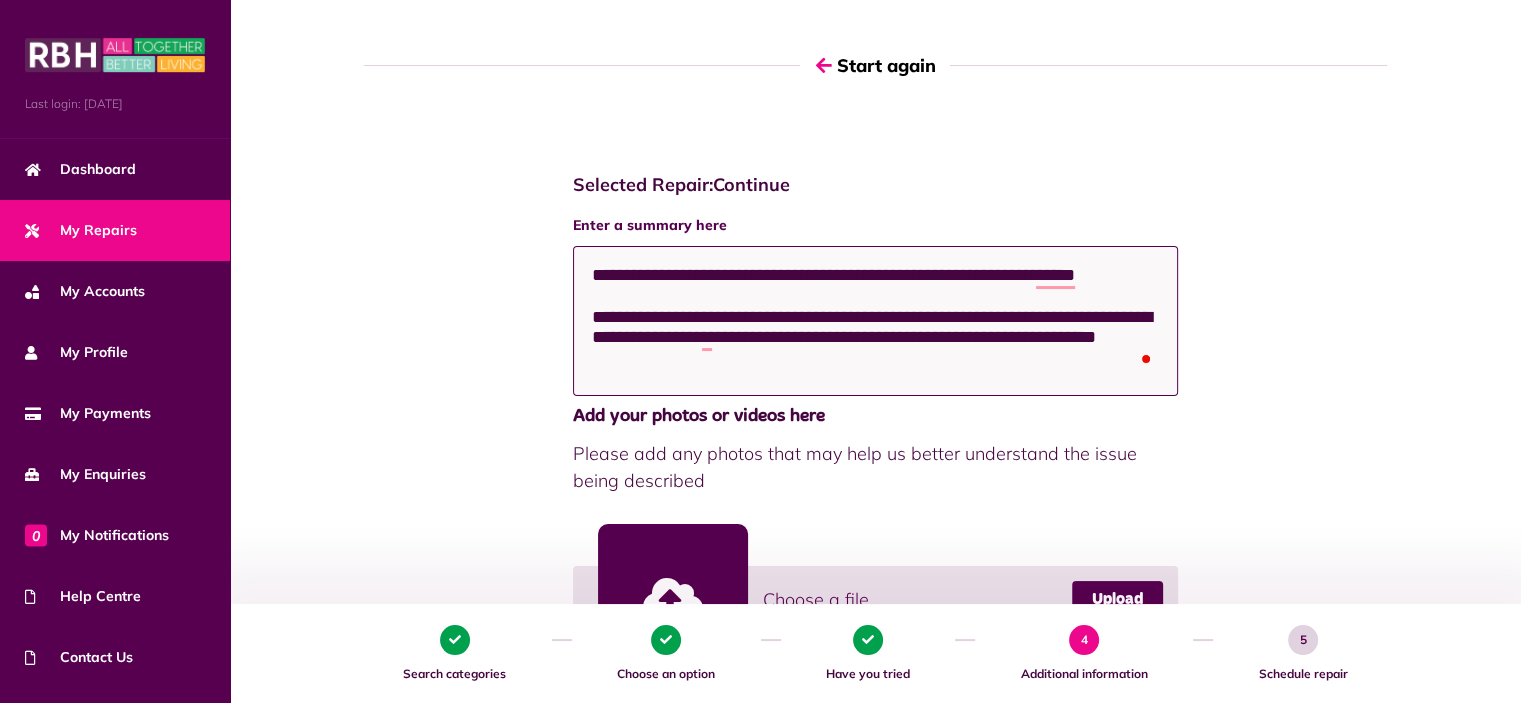 drag, startPoint x: 729, startPoint y: 365, endPoint x: 706, endPoint y: 365, distance: 23 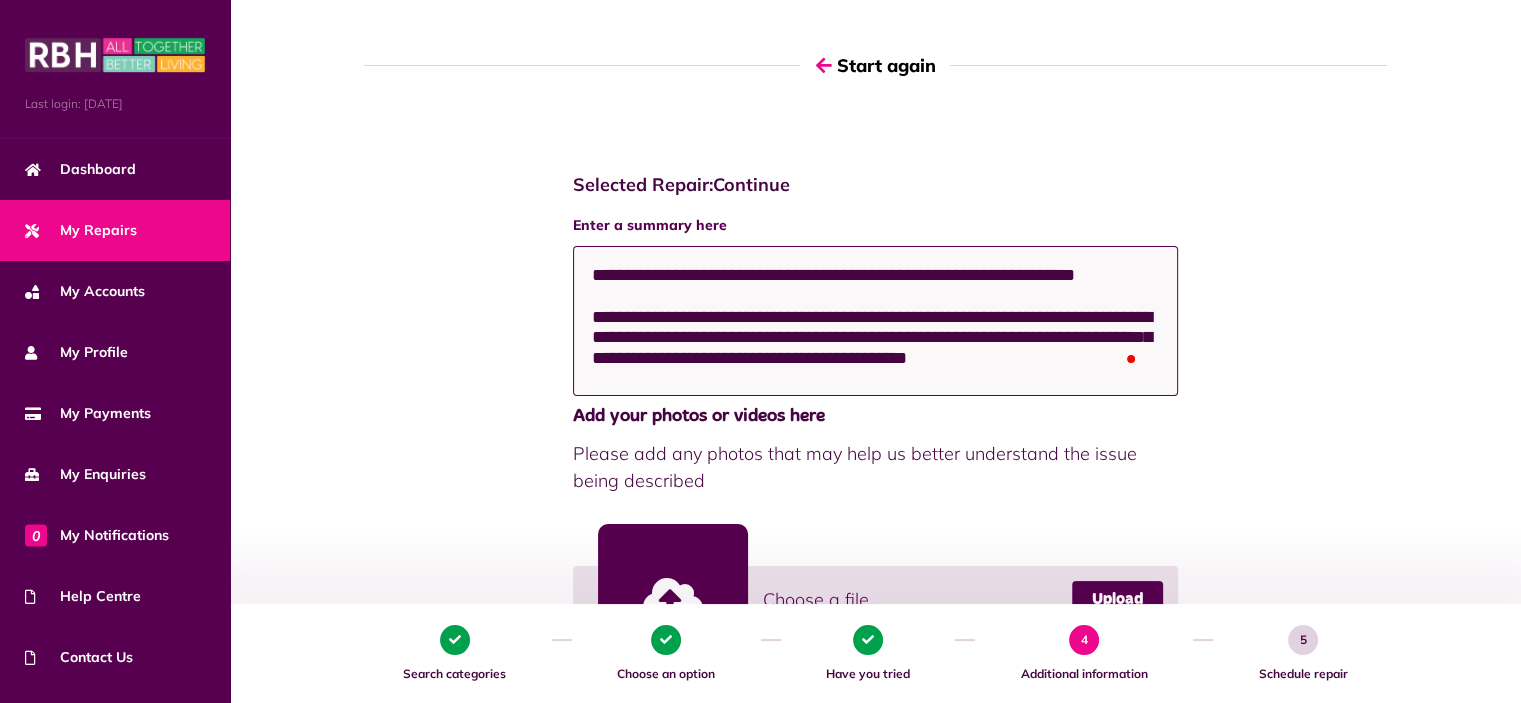 scroll, scrollTop: 16, scrollLeft: 0, axis: vertical 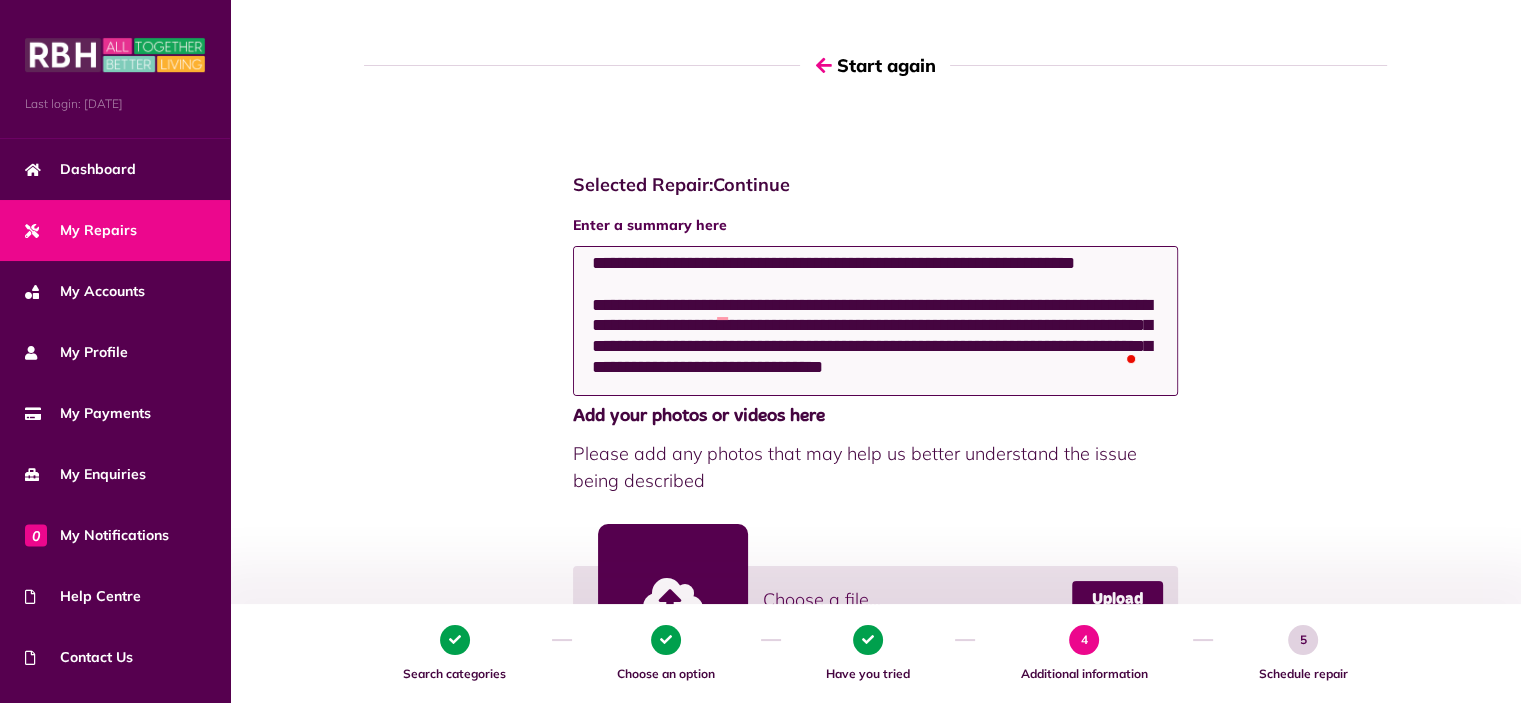 click on "**********" 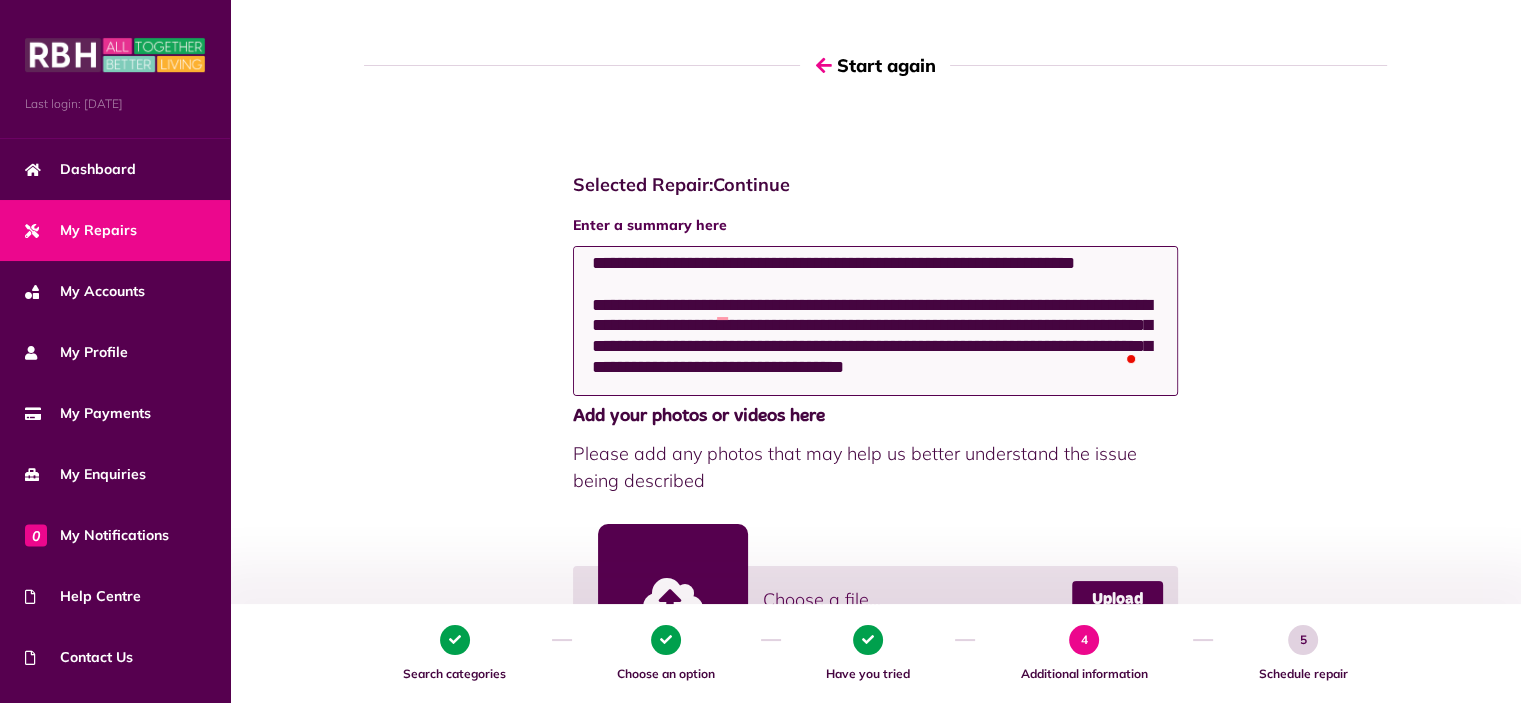 drag, startPoint x: 688, startPoint y: 367, endPoint x: 675, endPoint y: 373, distance: 14.3178215 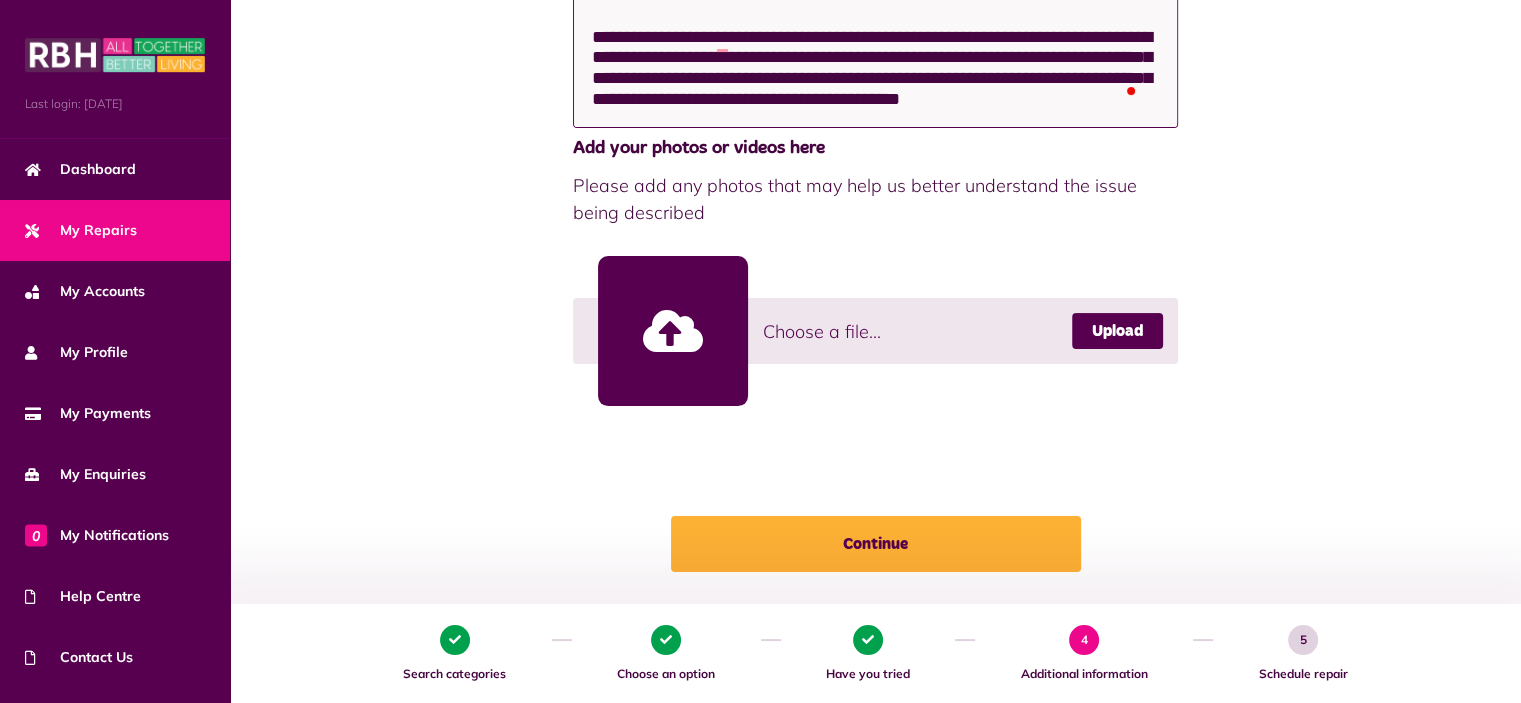 scroll, scrollTop: 396, scrollLeft: 0, axis: vertical 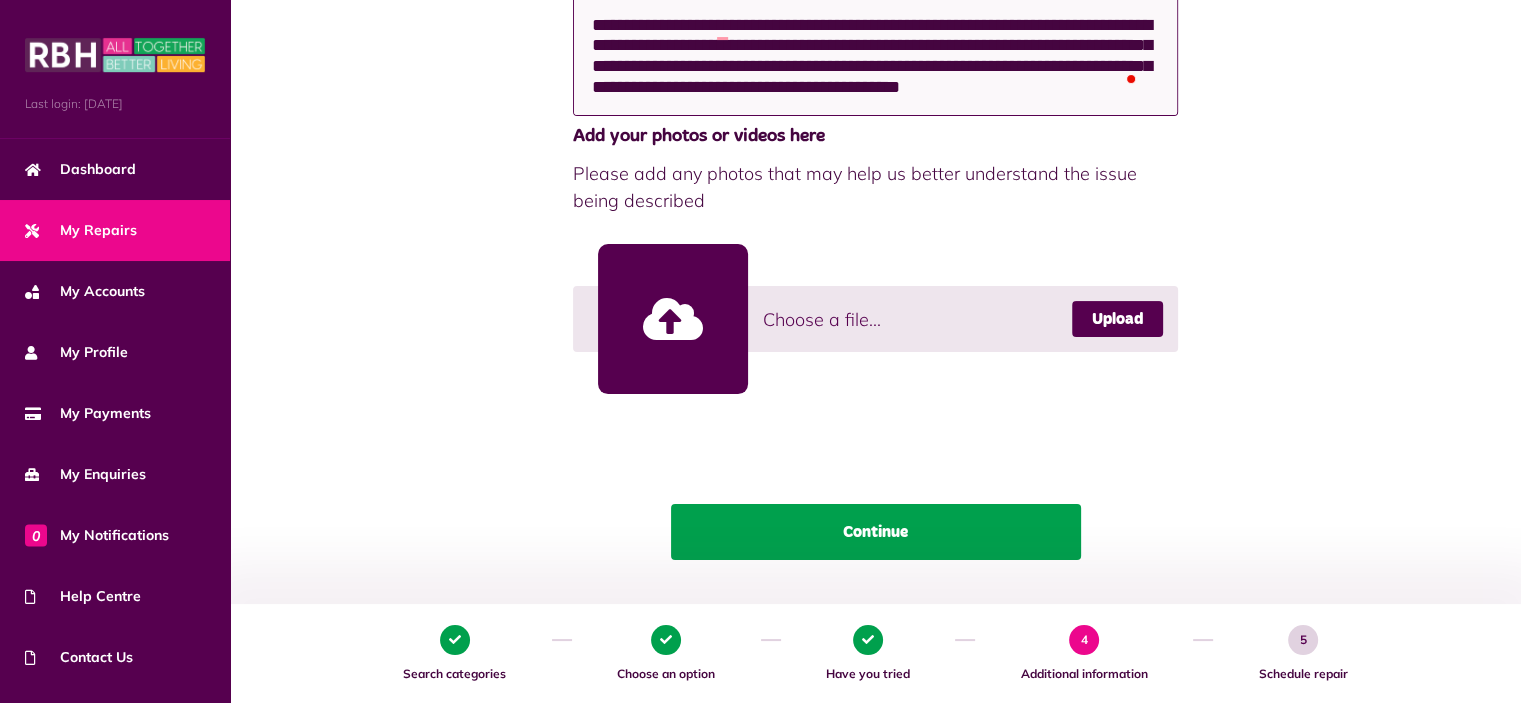 type on "**********" 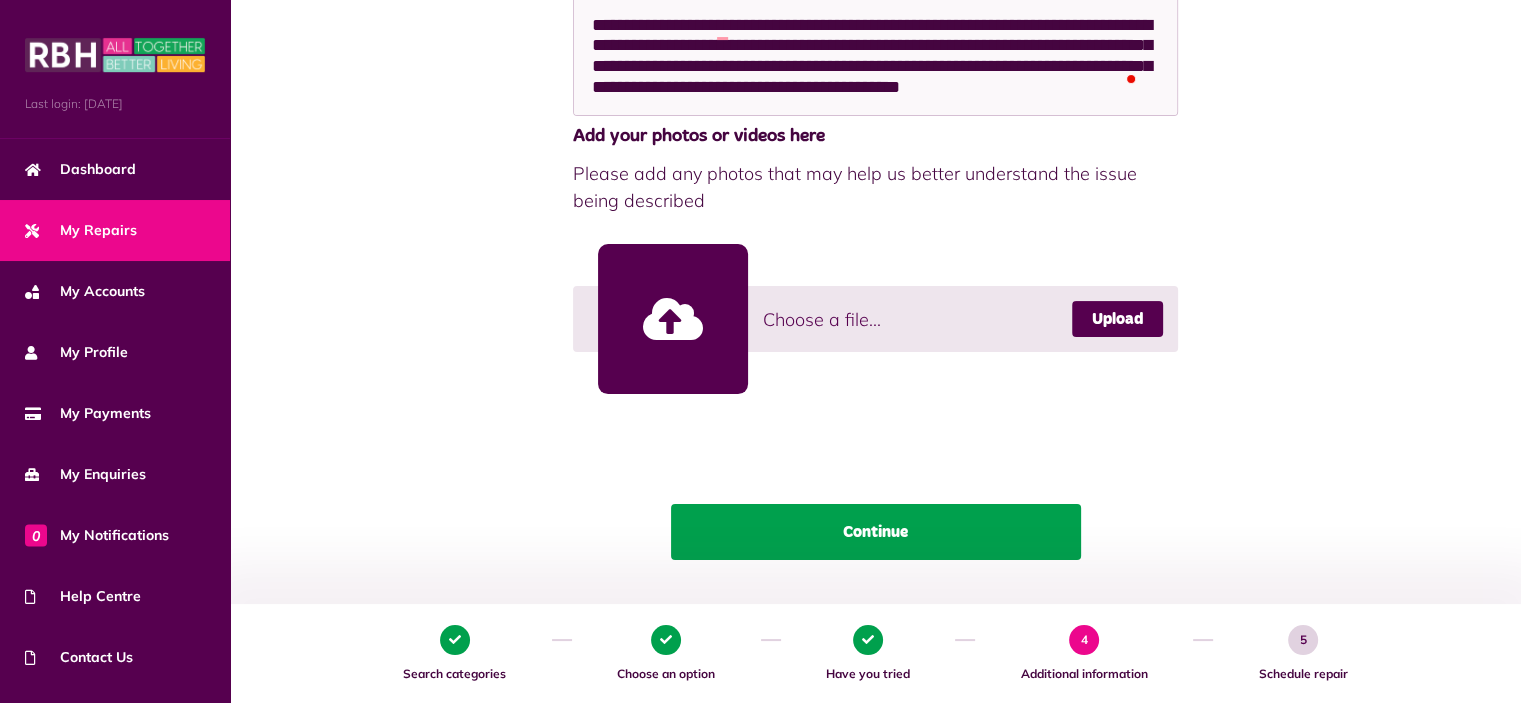 click on "Continue" 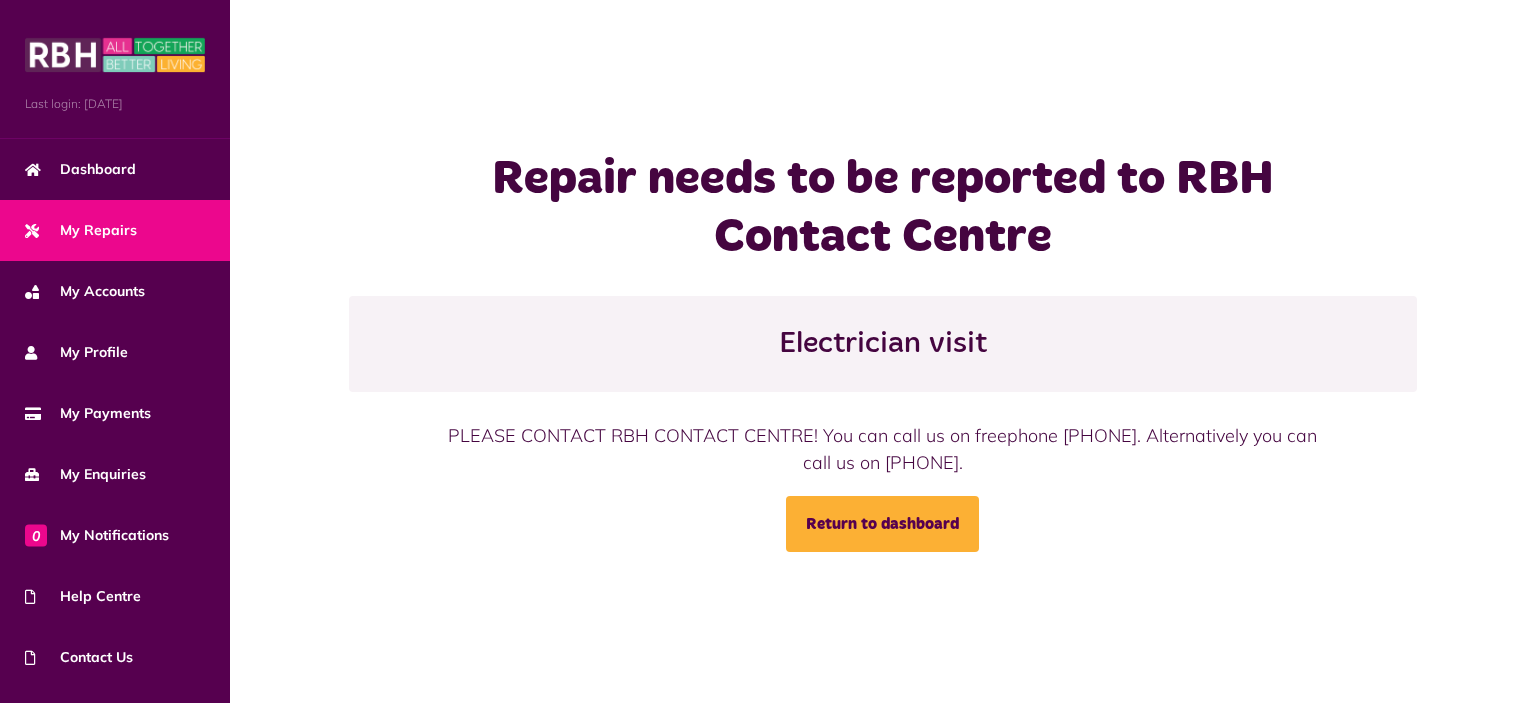 scroll, scrollTop: 0, scrollLeft: 0, axis: both 